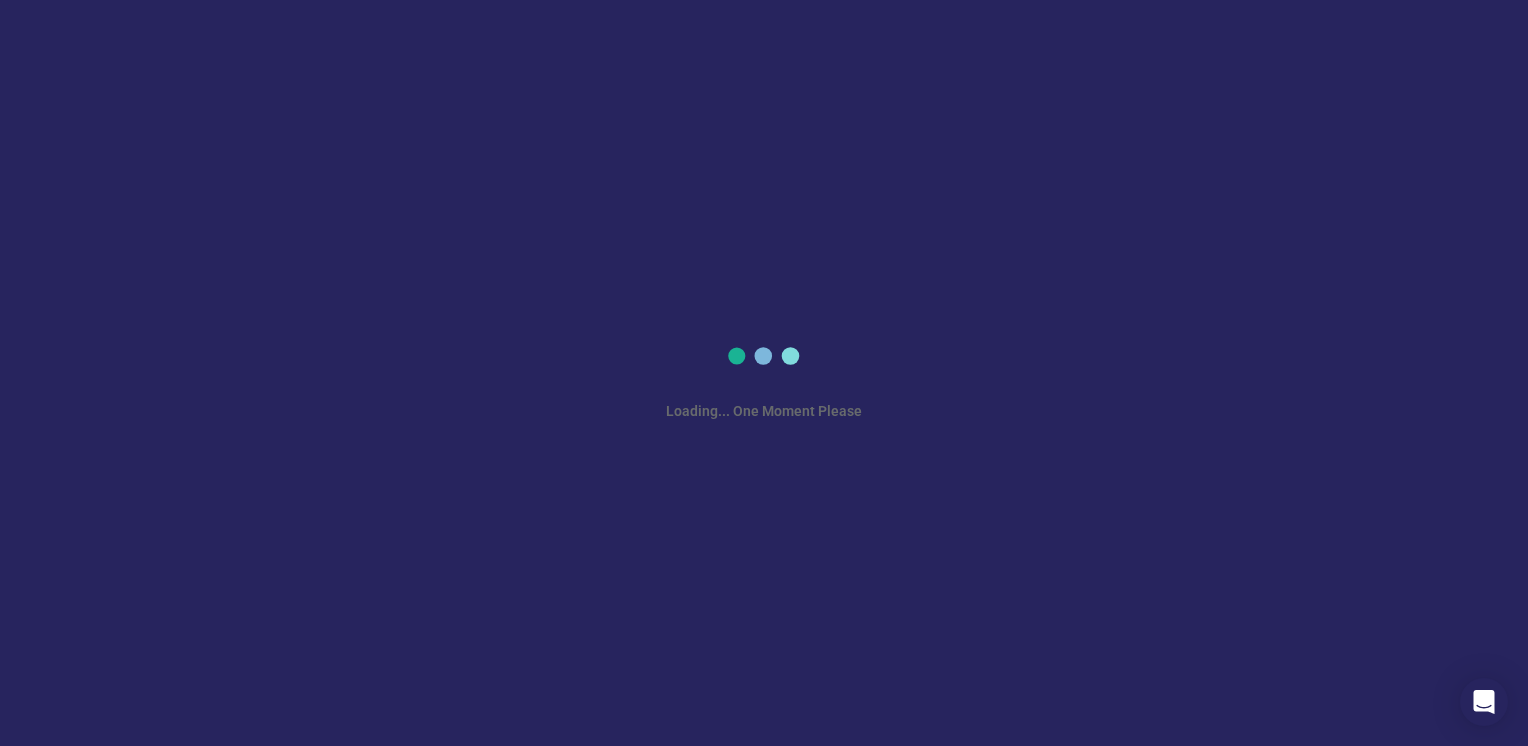 scroll, scrollTop: 0, scrollLeft: 0, axis: both 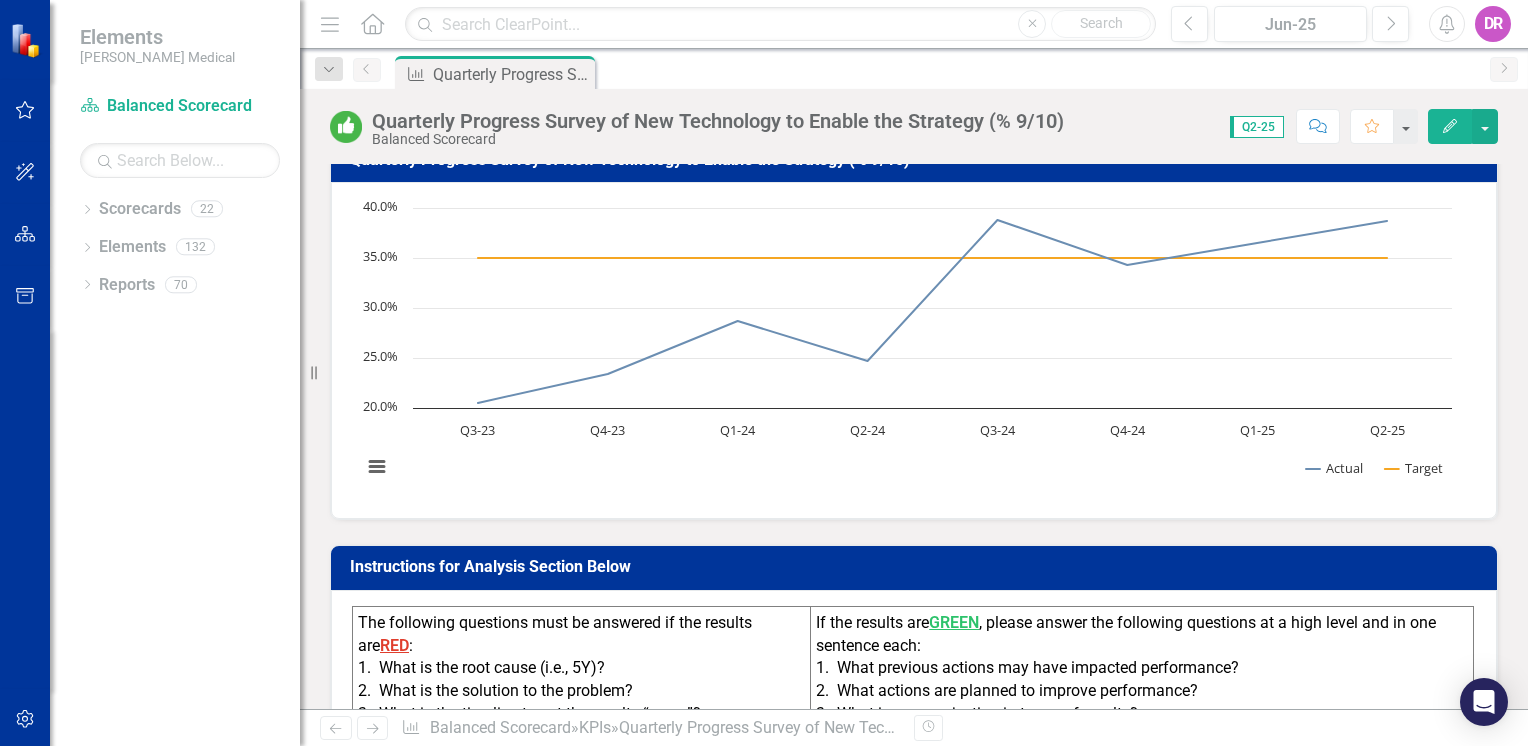 click on "Home" 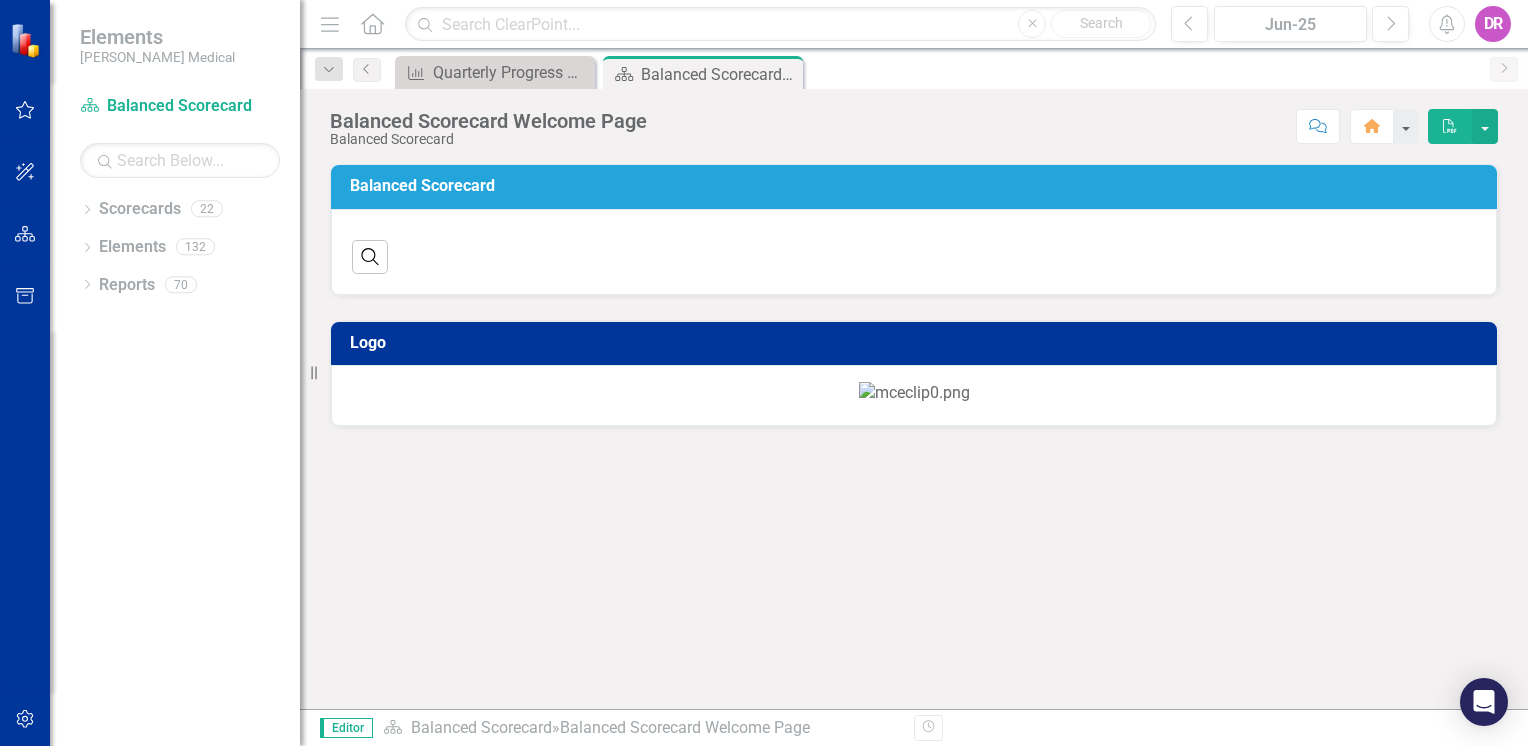 scroll, scrollTop: 0, scrollLeft: 0, axis: both 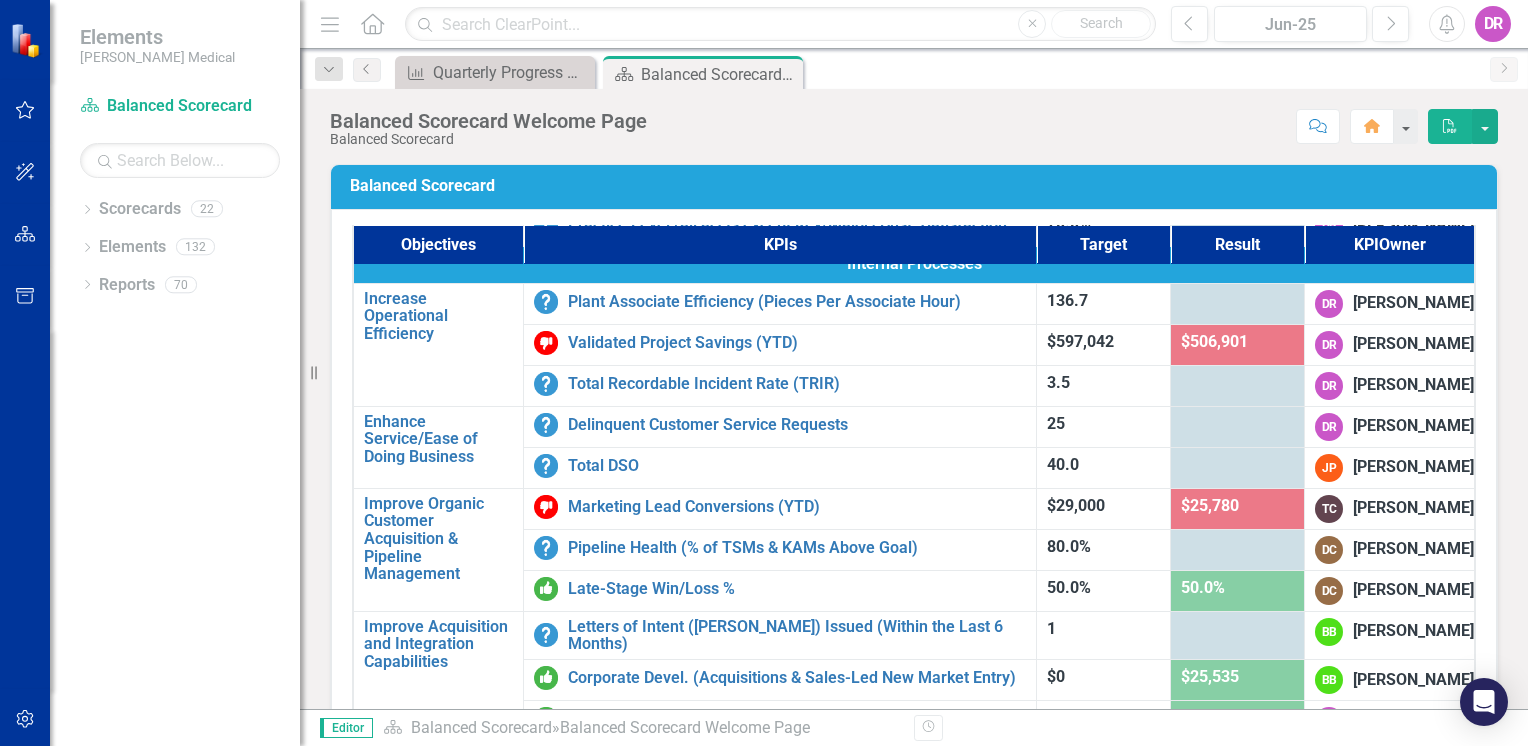 click at bounding box center [1237, 425] 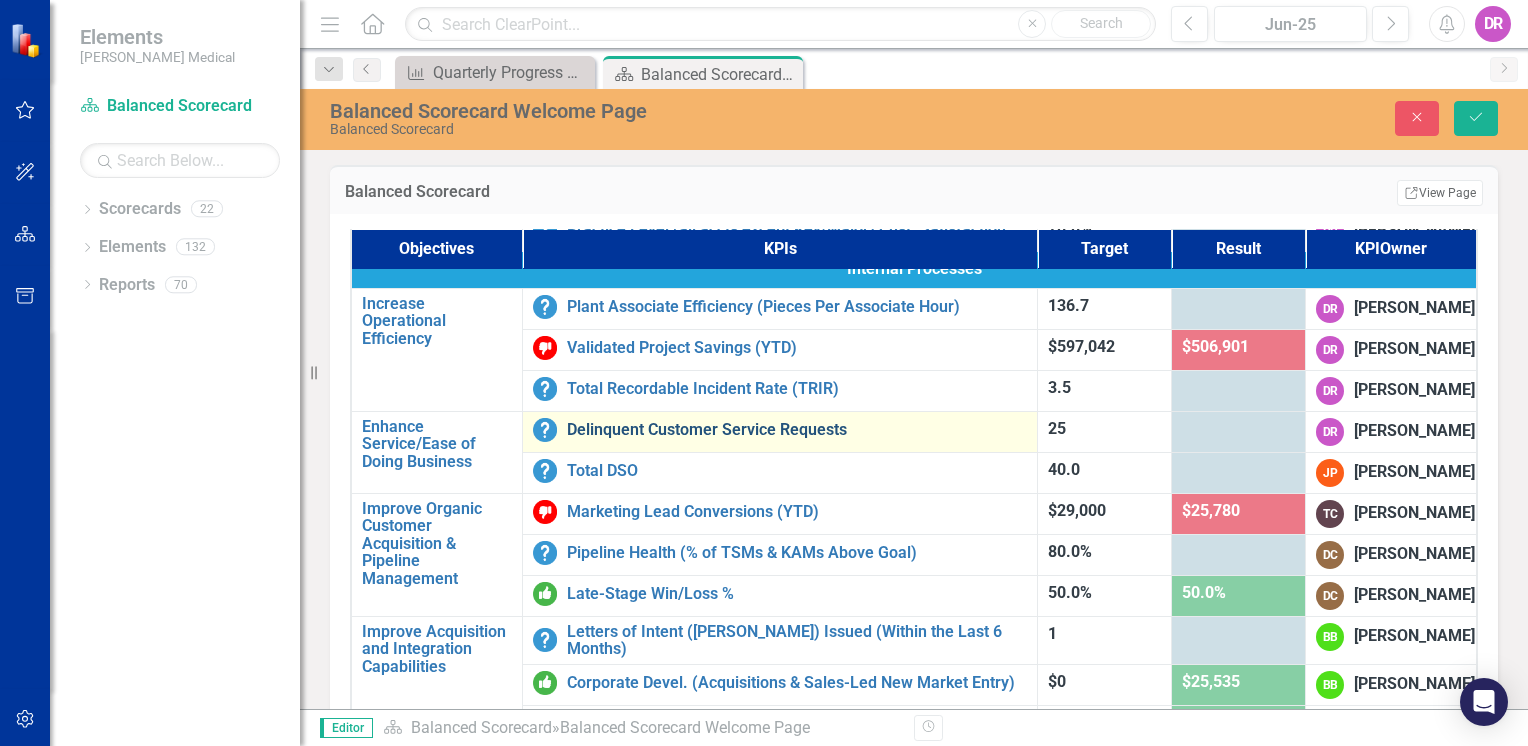 click on "Delinquent Customer Service Requests" at bounding box center [797, 430] 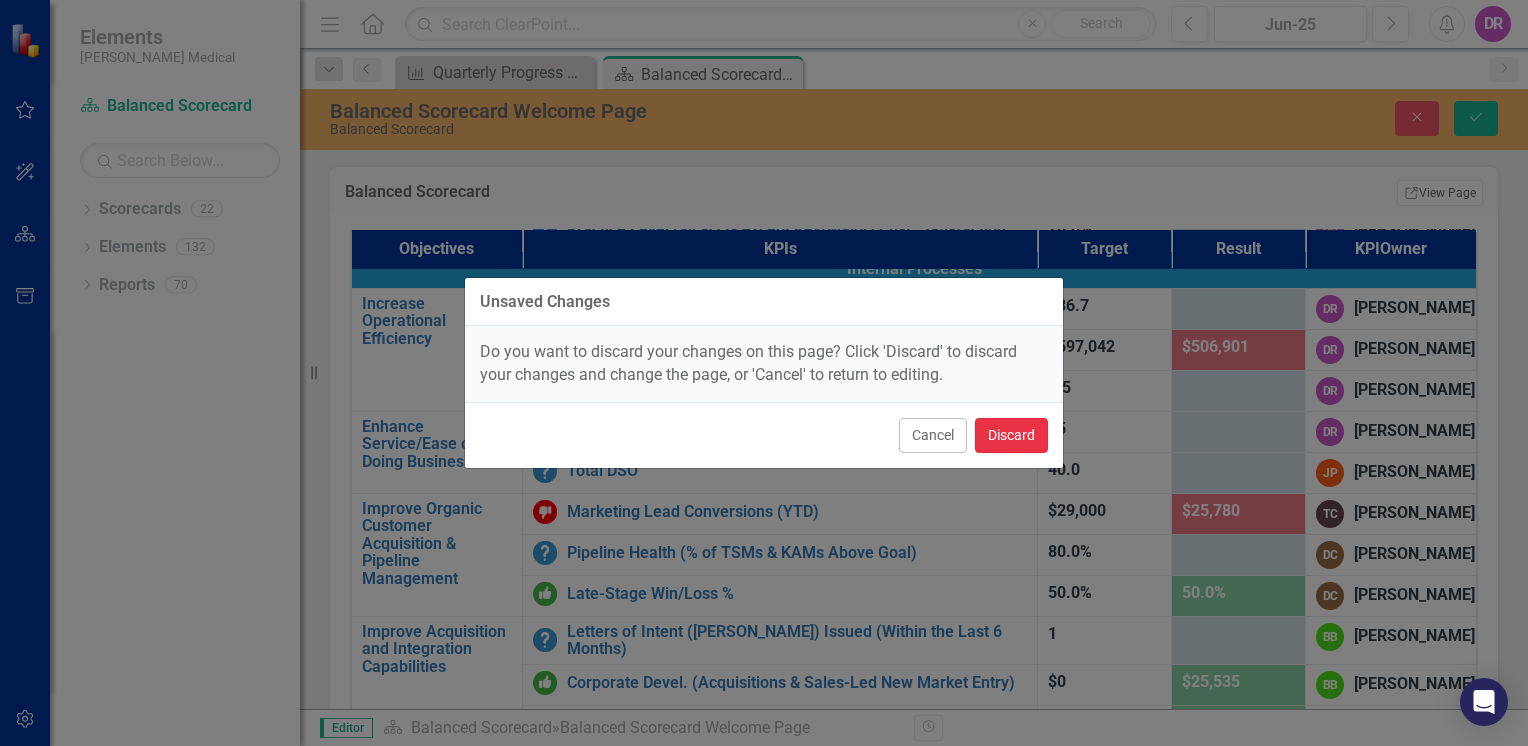 click on "Discard" at bounding box center [1011, 435] 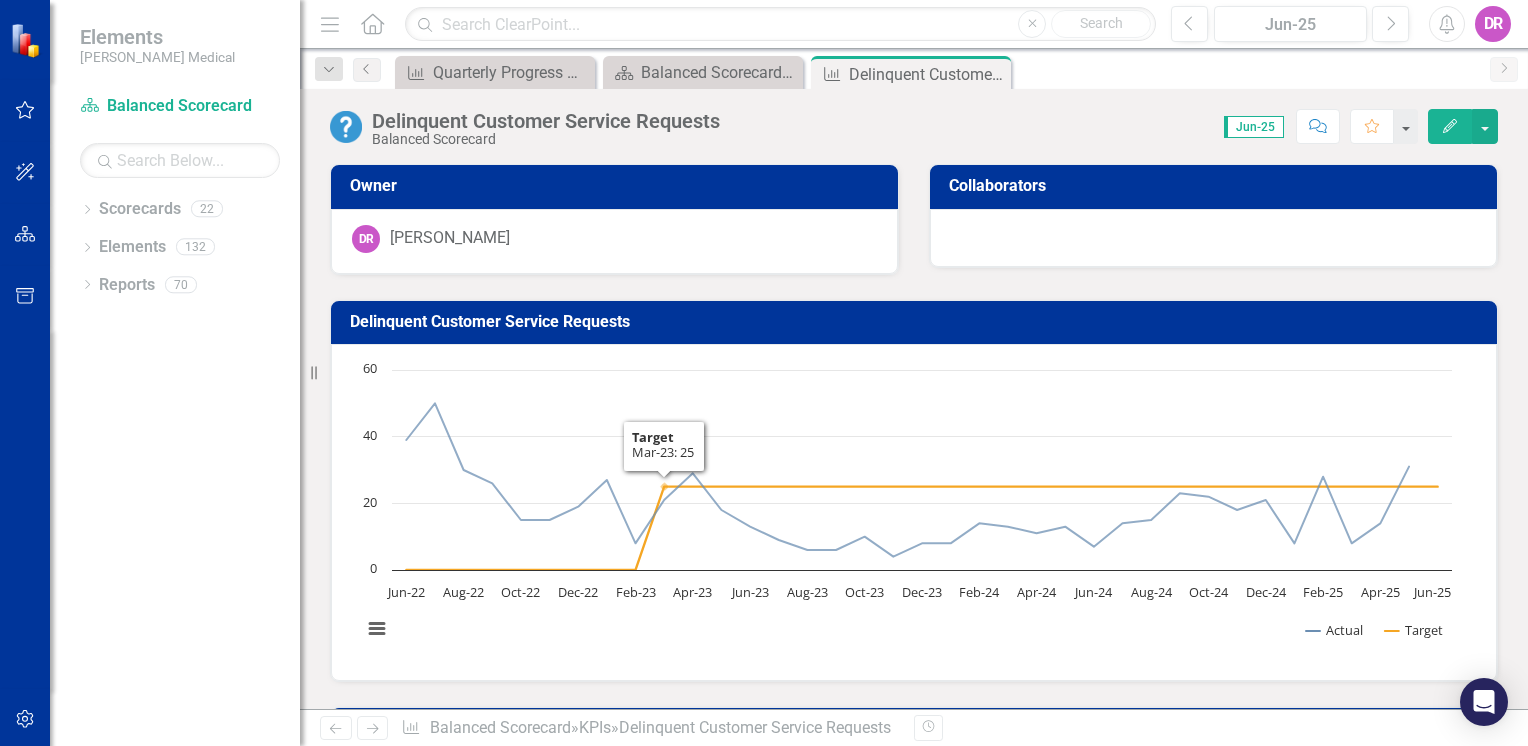 scroll, scrollTop: 900, scrollLeft: 0, axis: vertical 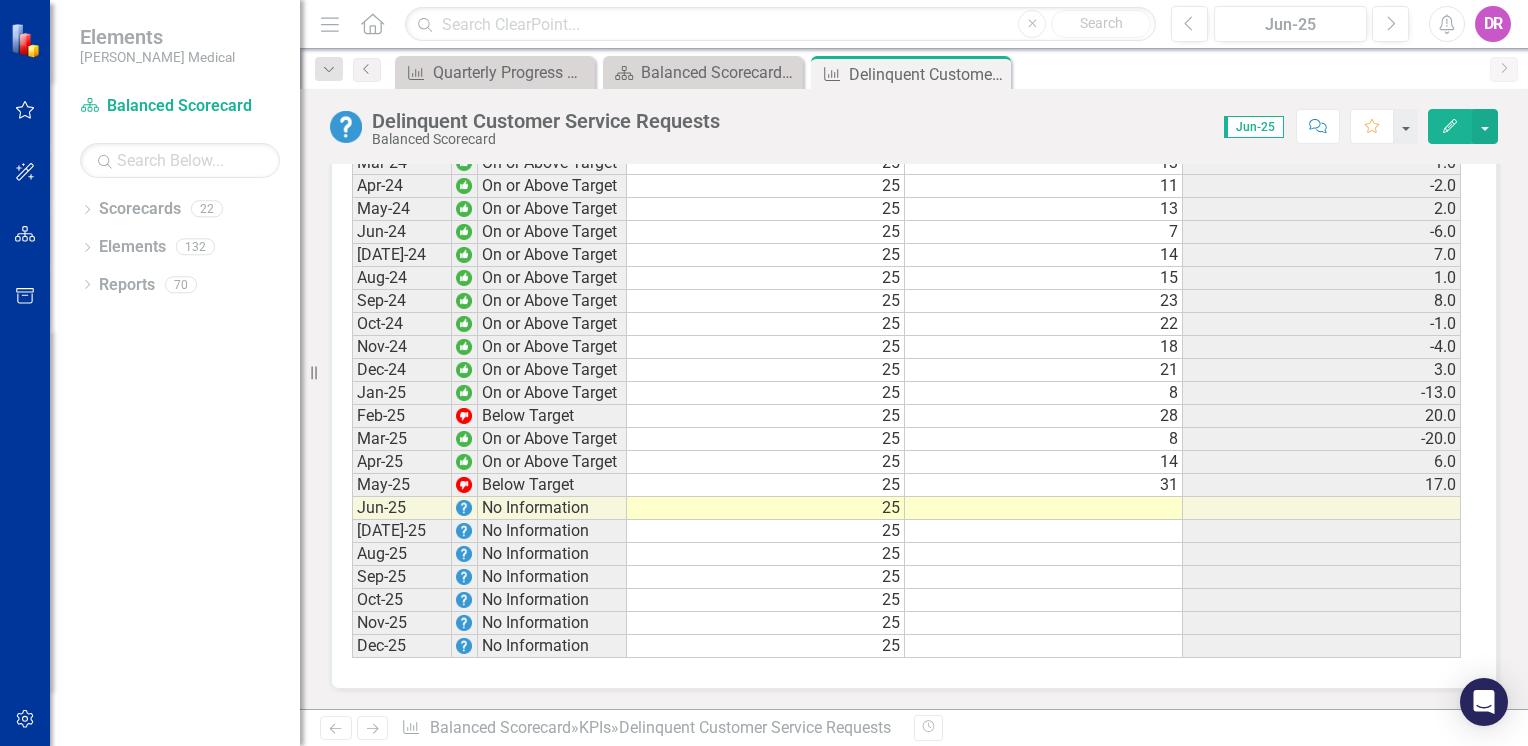 click at bounding box center (1044, 508) 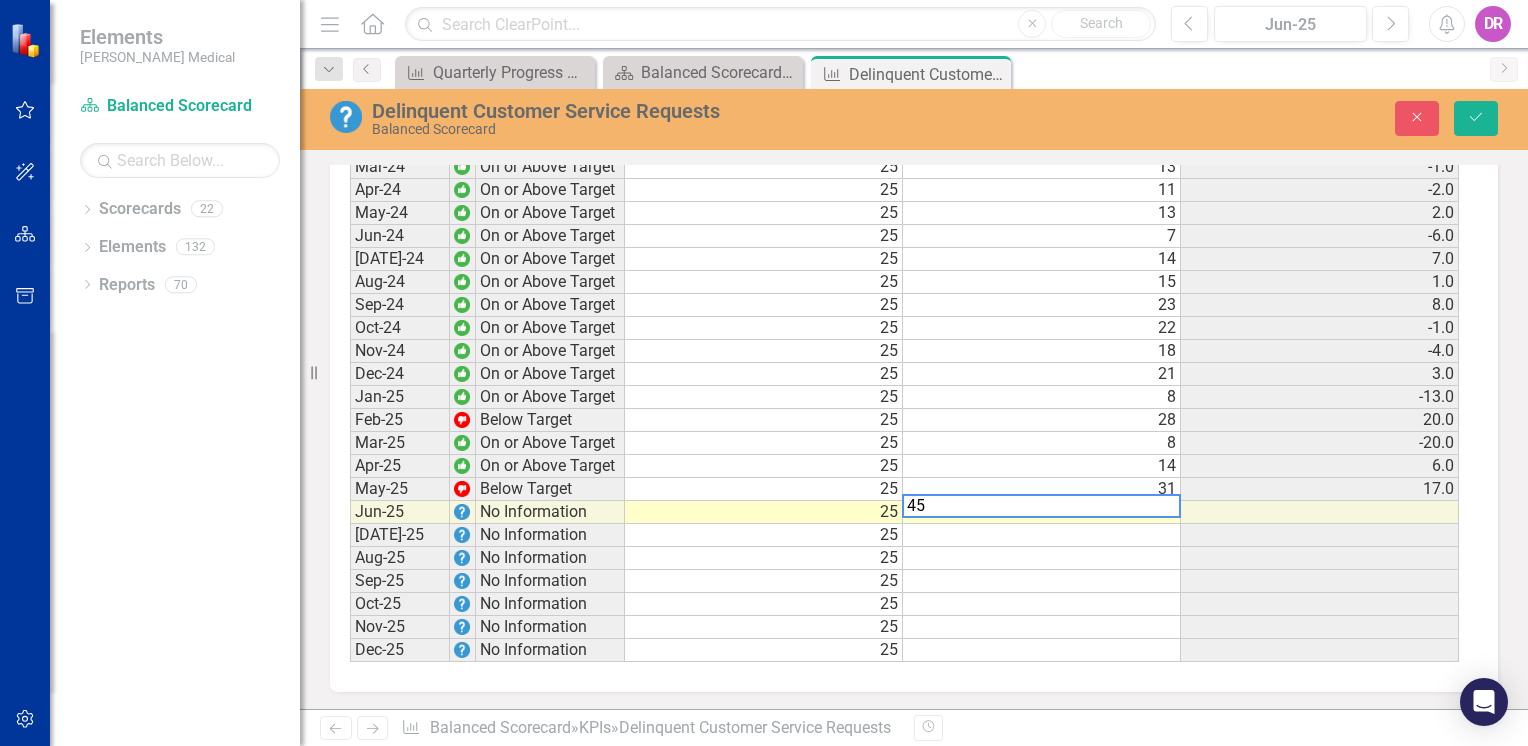 scroll, scrollTop: 2468, scrollLeft: 0, axis: vertical 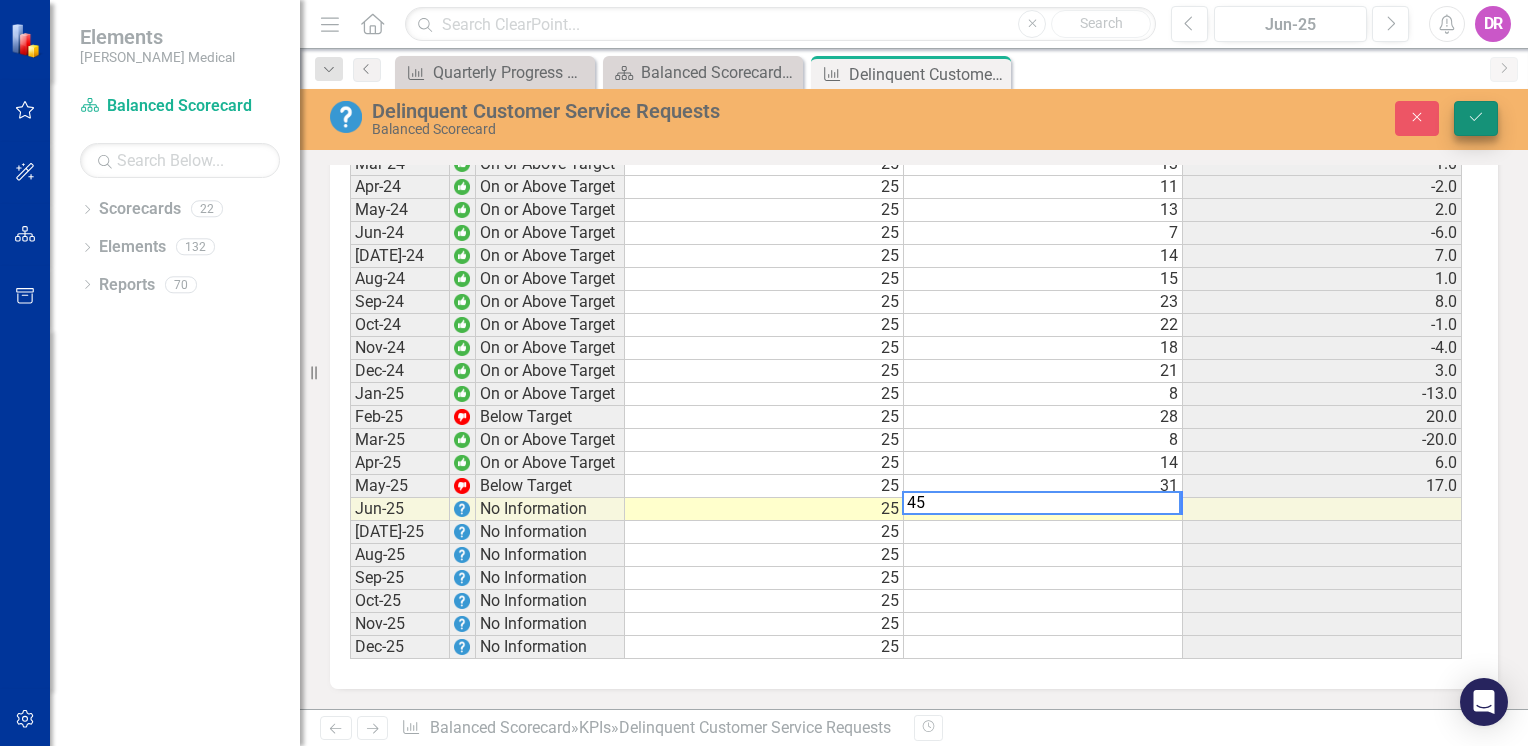 type on "45" 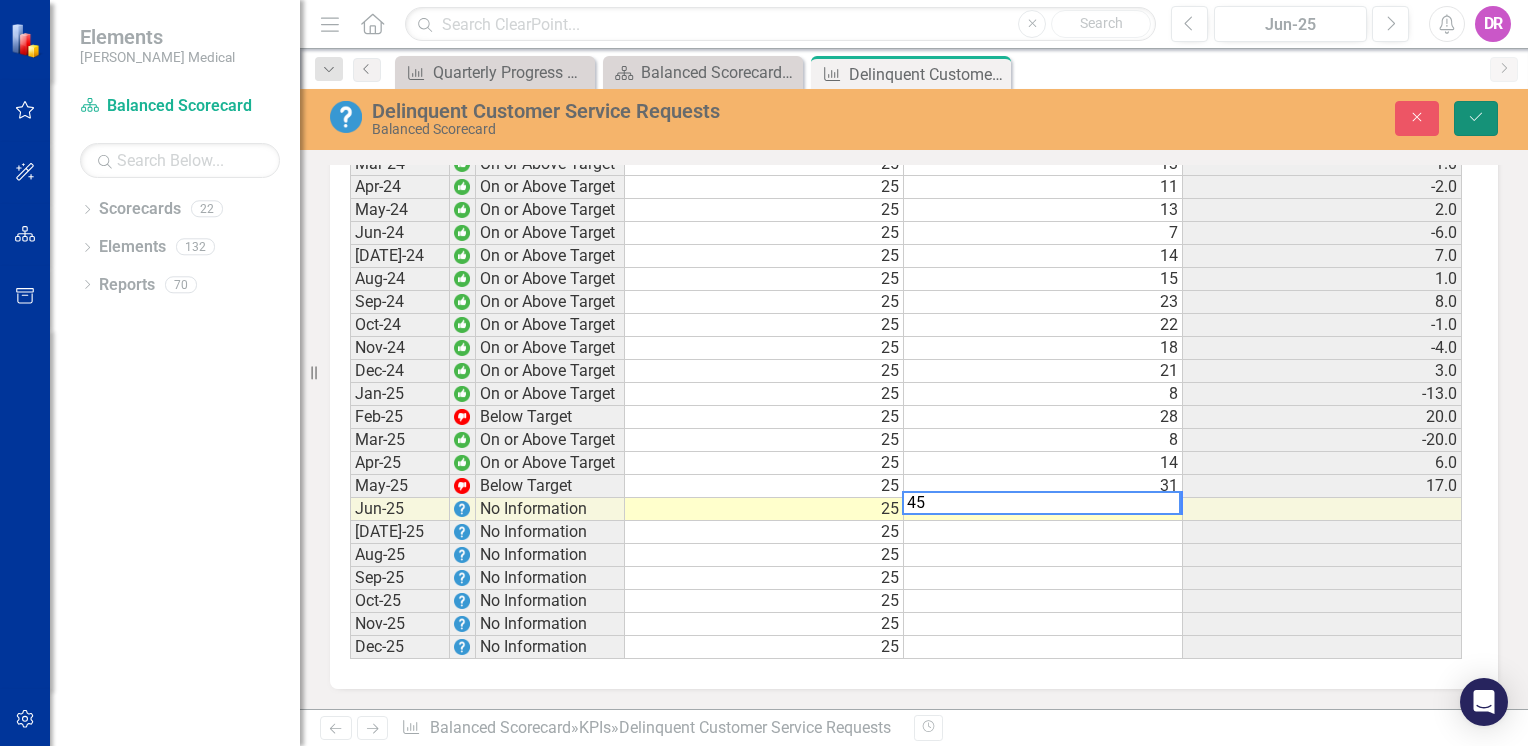 drag, startPoint x: 1483, startPoint y: 111, endPoint x: 1447, endPoint y: 138, distance: 45 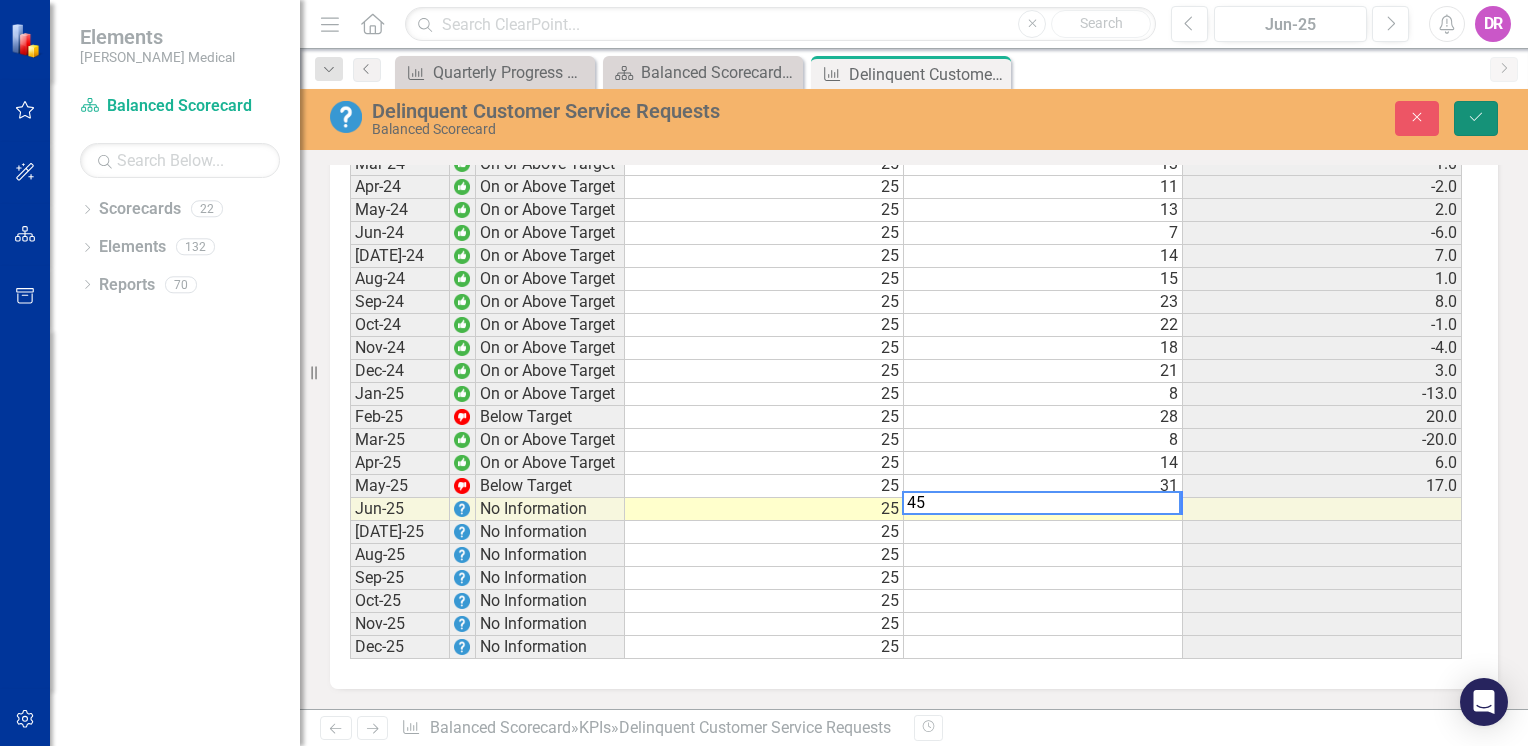 click on "Save" 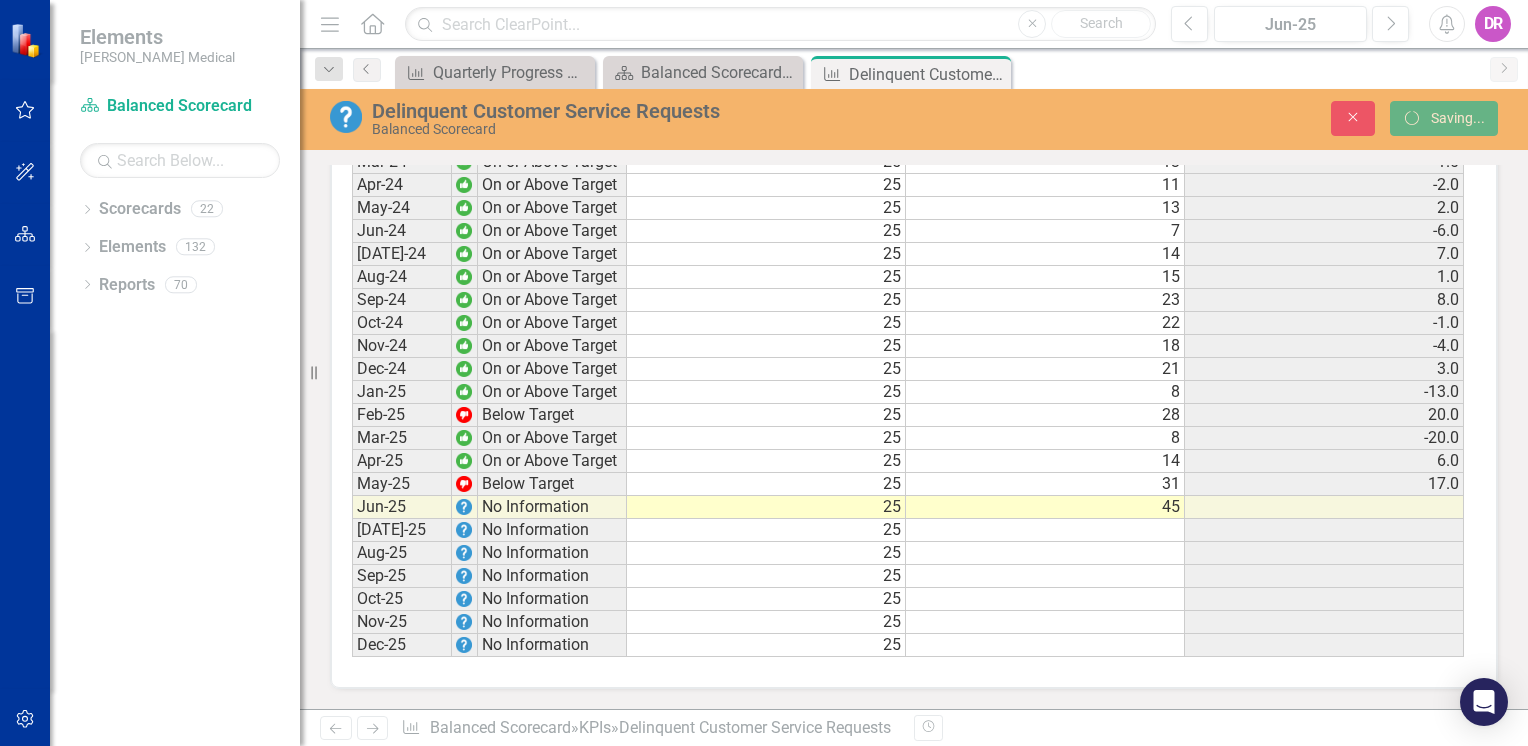 scroll, scrollTop: 2464, scrollLeft: 0, axis: vertical 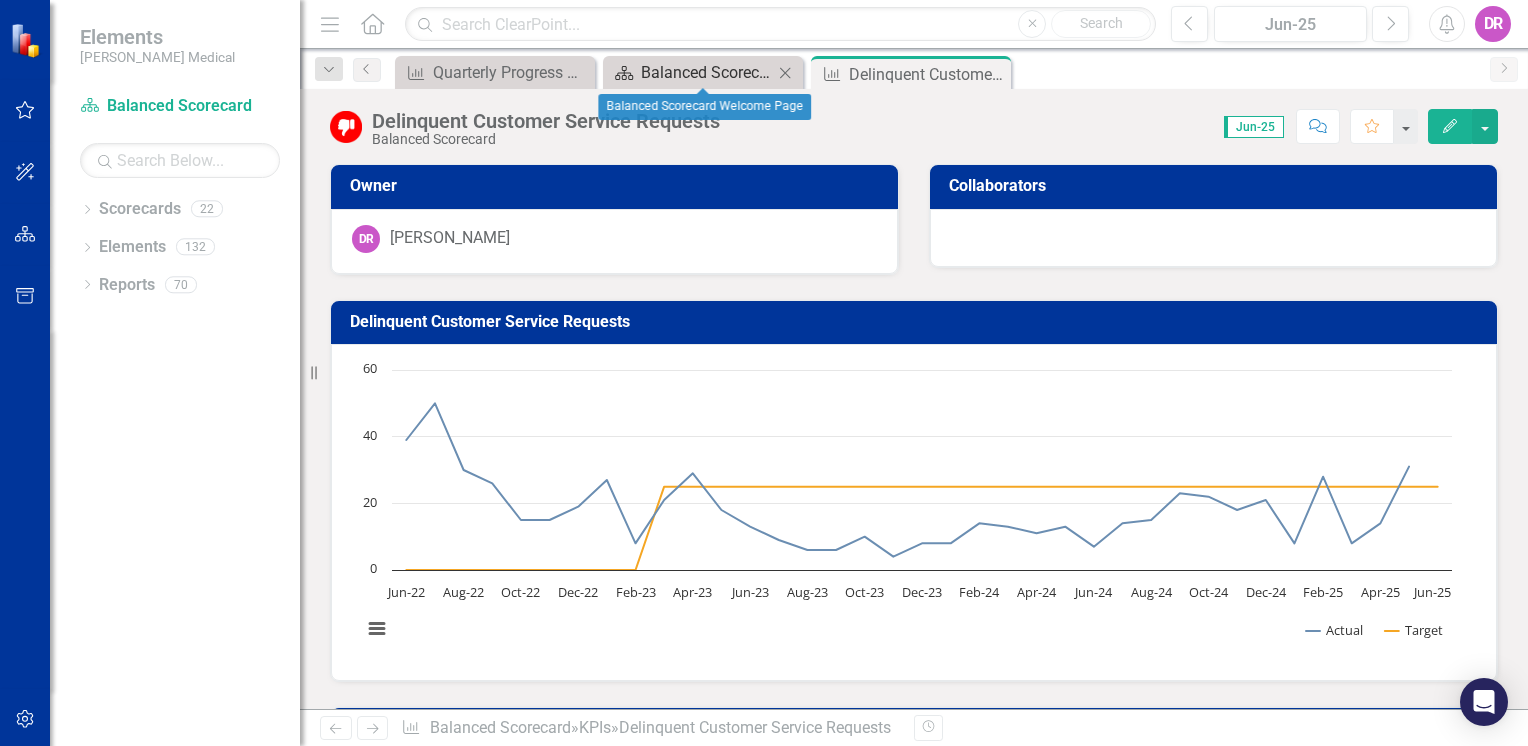 click on "Balanced Scorecard Welcome Page" at bounding box center (707, 72) 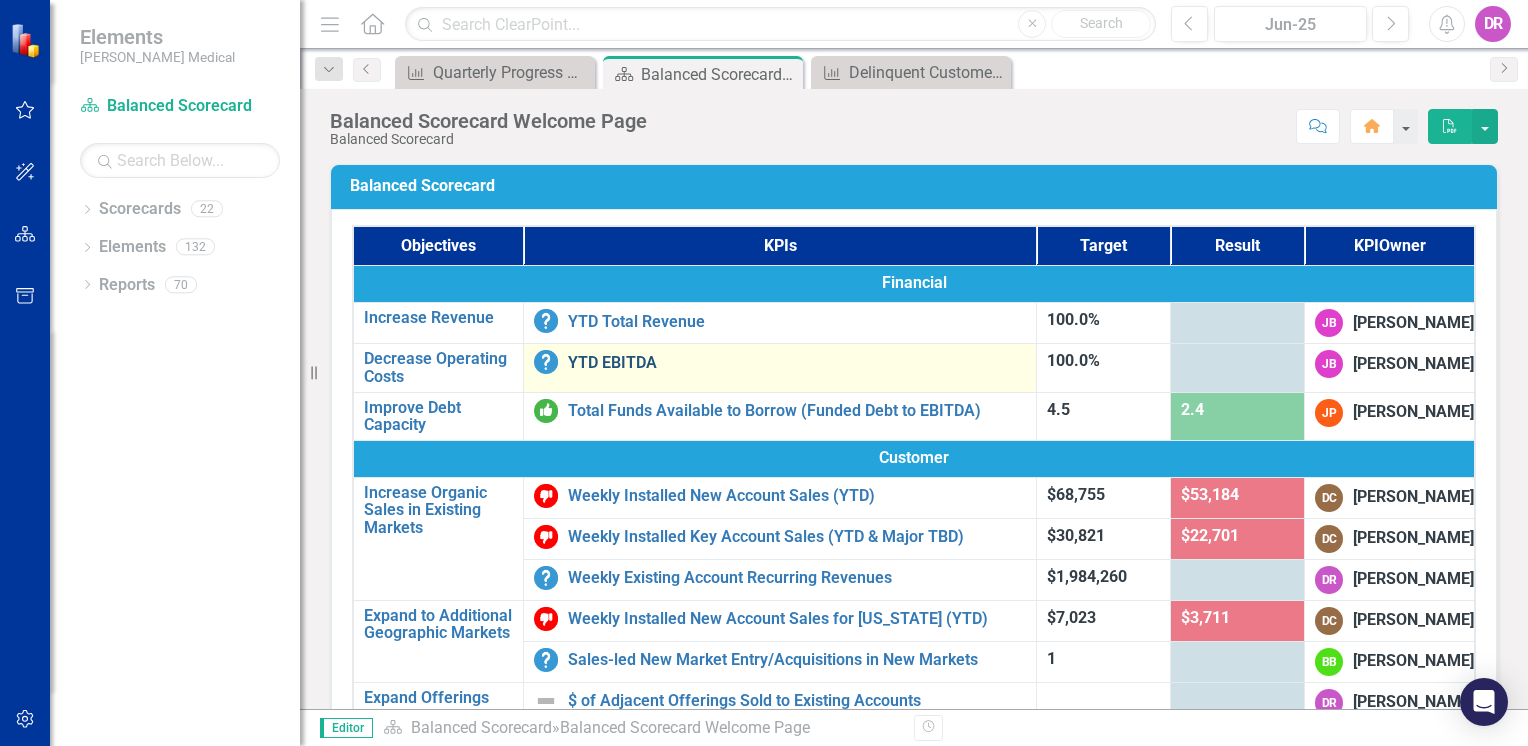 scroll, scrollTop: 200, scrollLeft: 0, axis: vertical 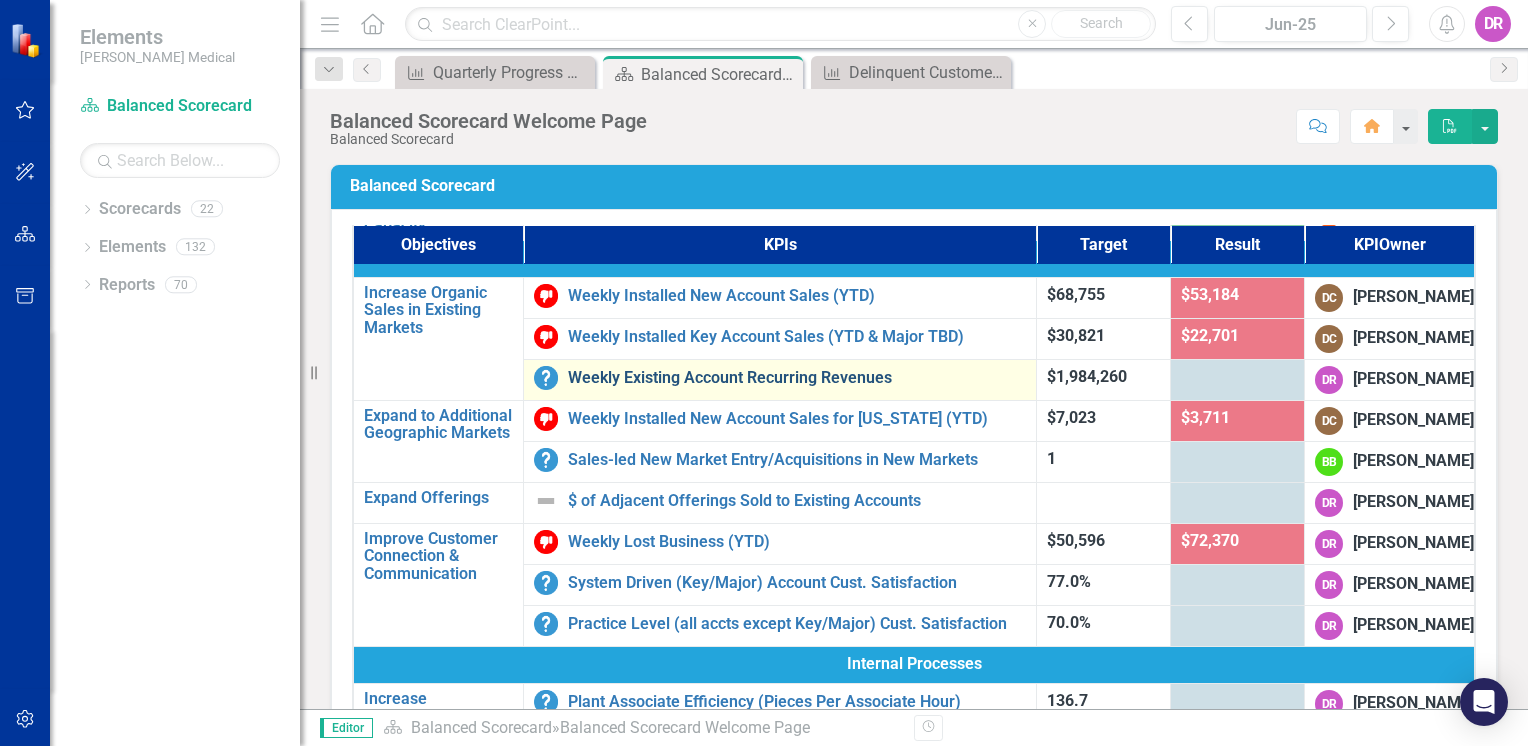 click on "Weekly Existing Account Recurring Revenues" at bounding box center (797, 378) 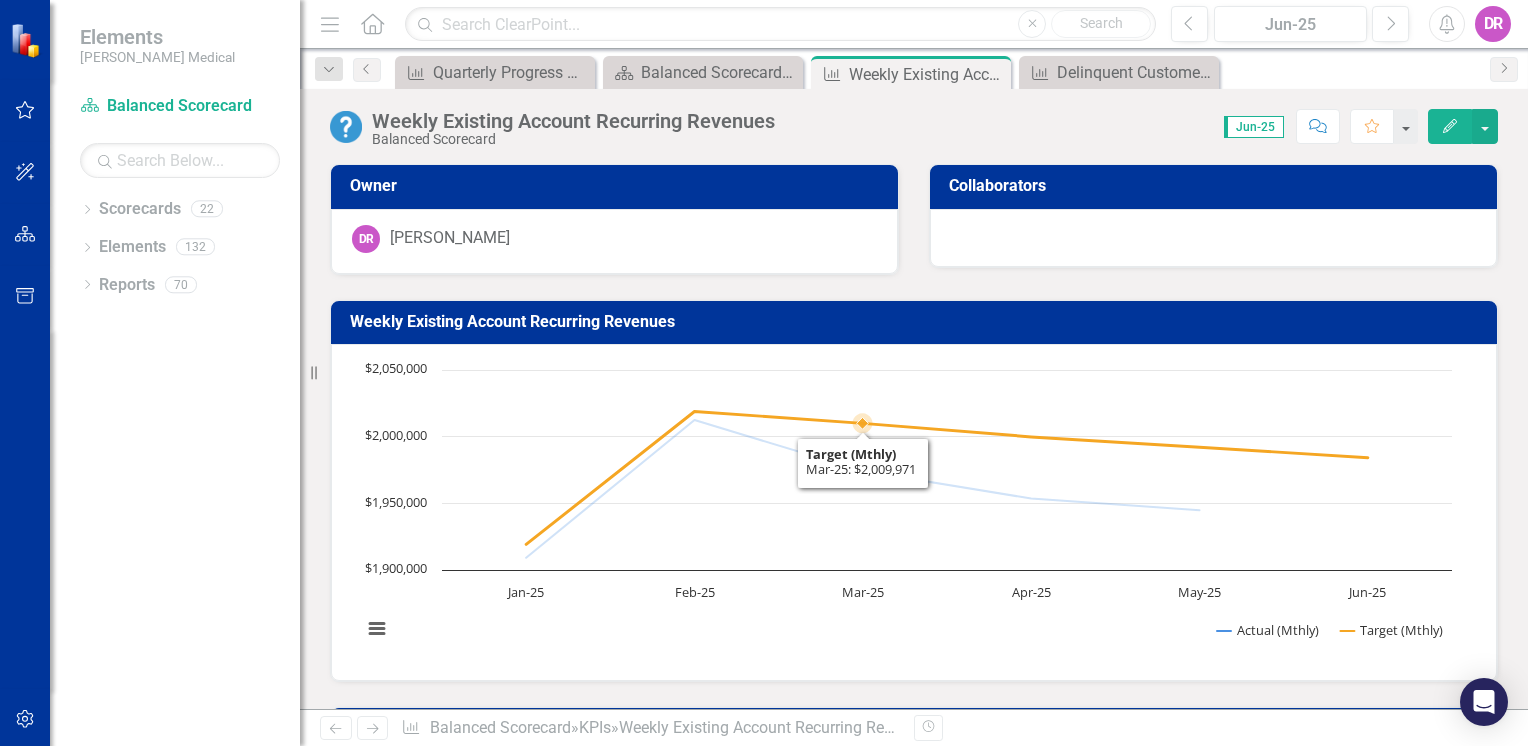 scroll, scrollTop: 500, scrollLeft: 0, axis: vertical 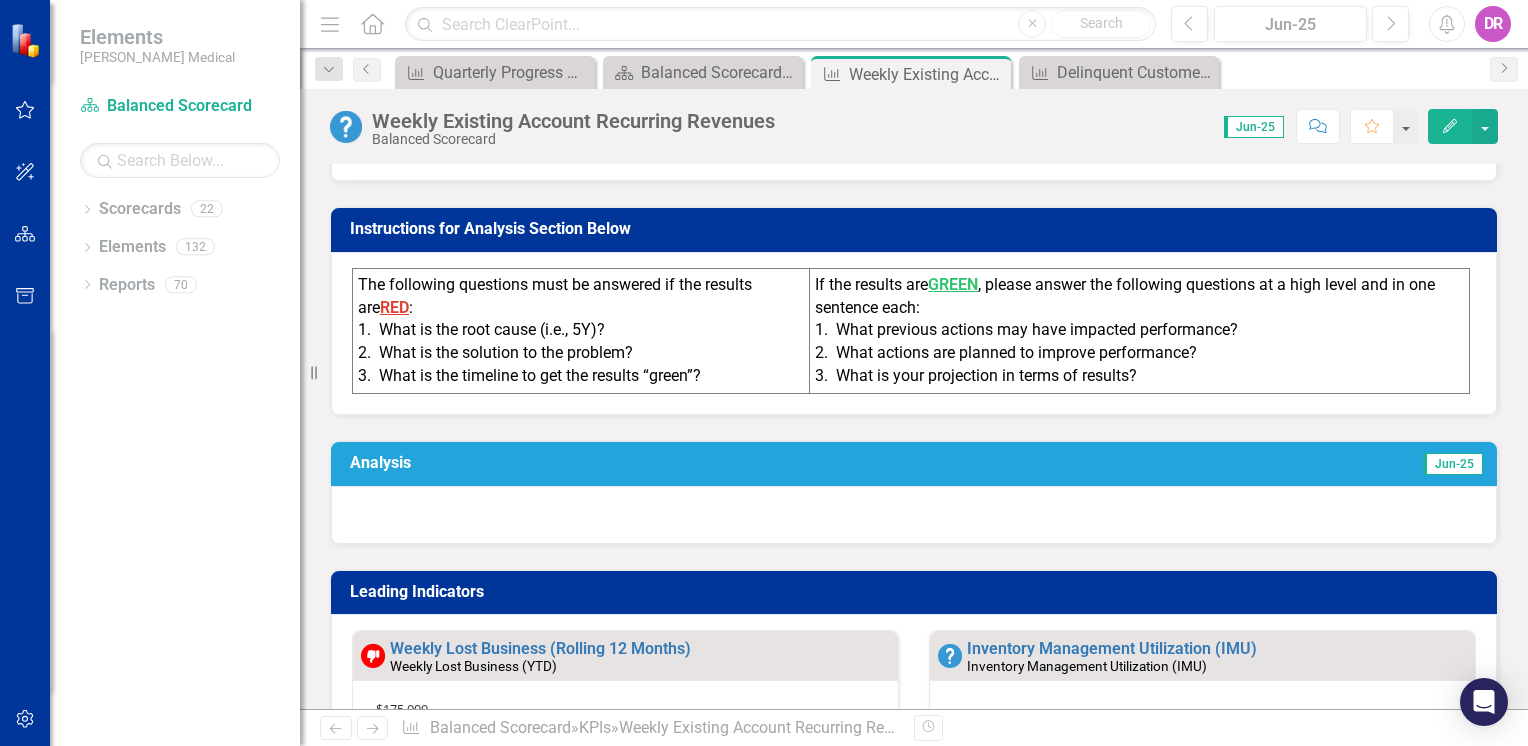 click at bounding box center (914, 515) 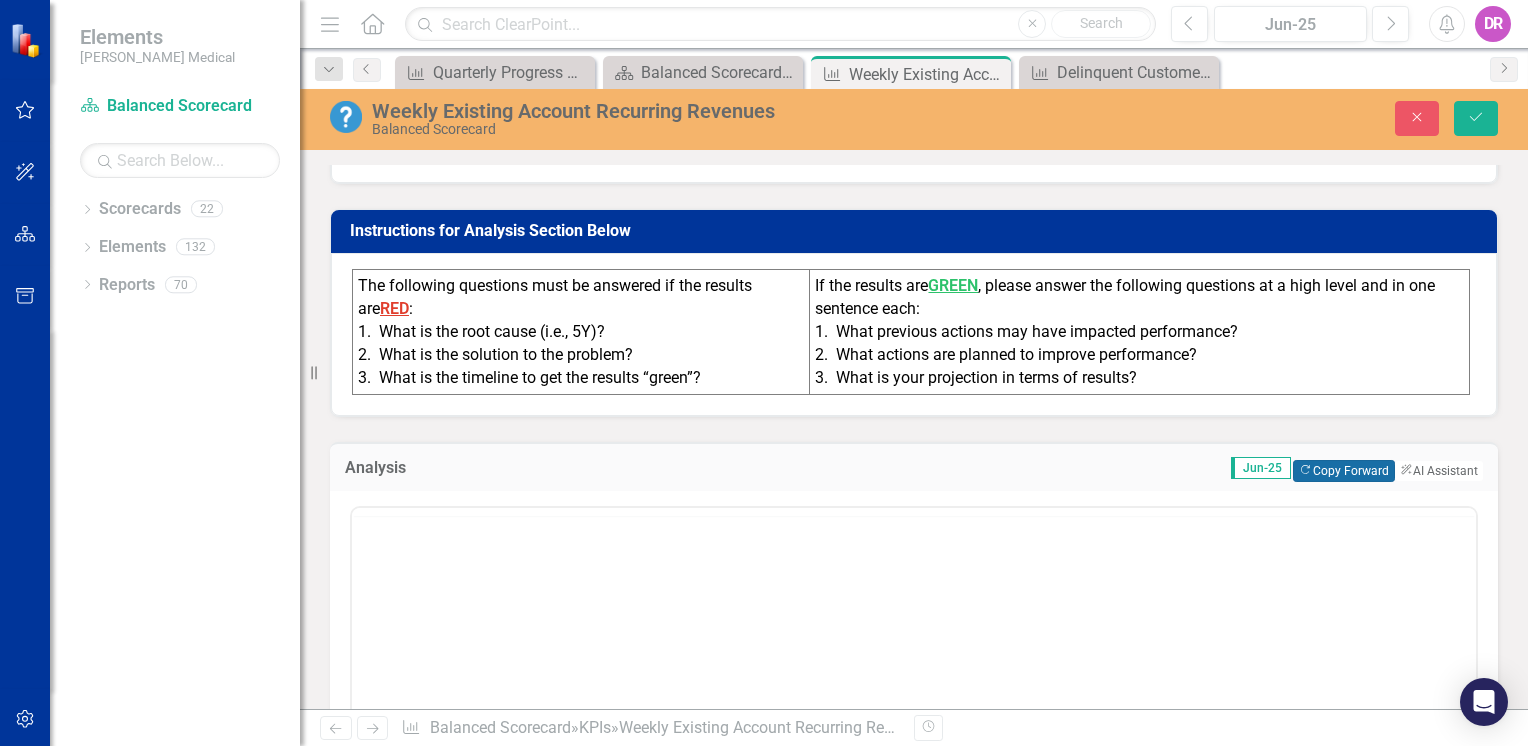 click on "Copy Forward  Copy Forward" at bounding box center (1343, 471) 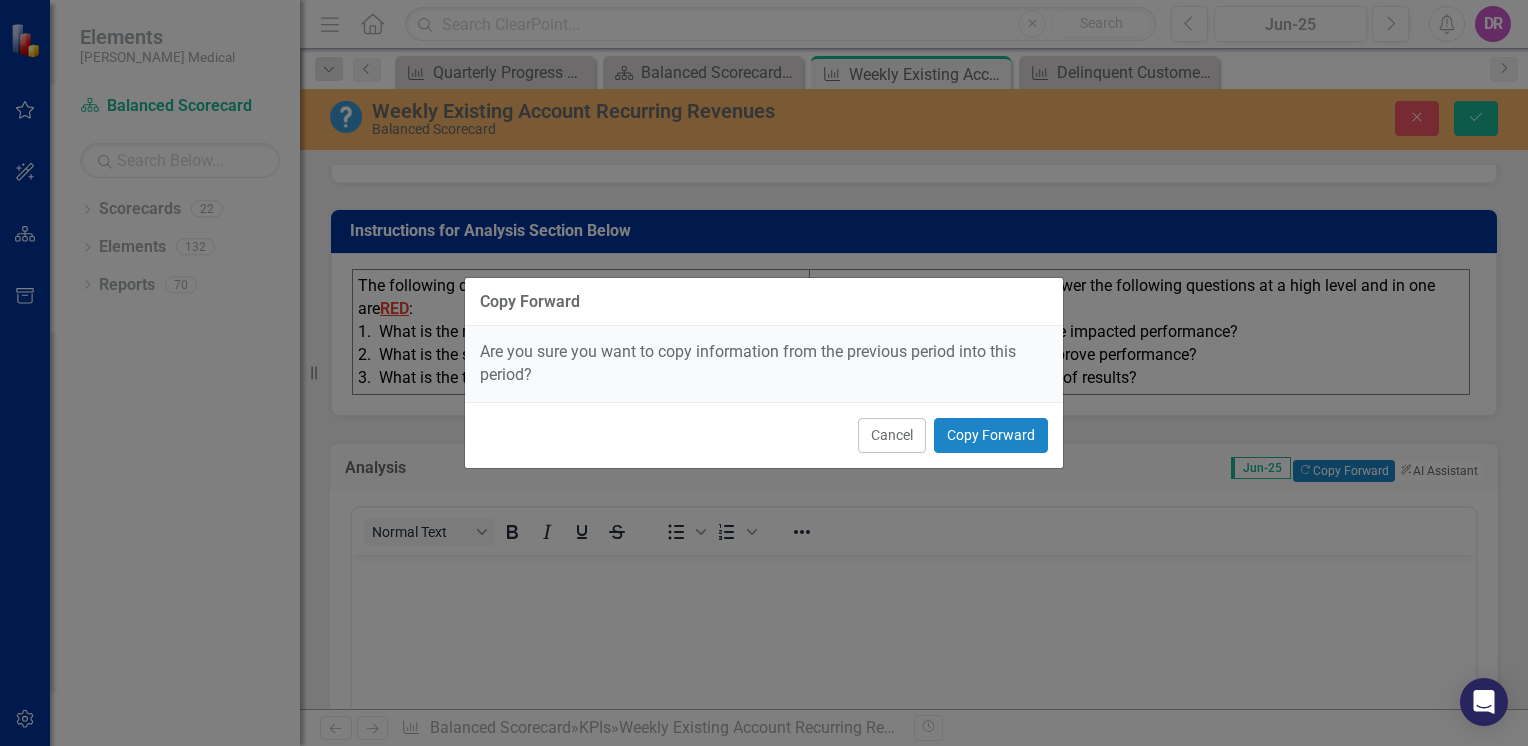 scroll, scrollTop: 0, scrollLeft: 0, axis: both 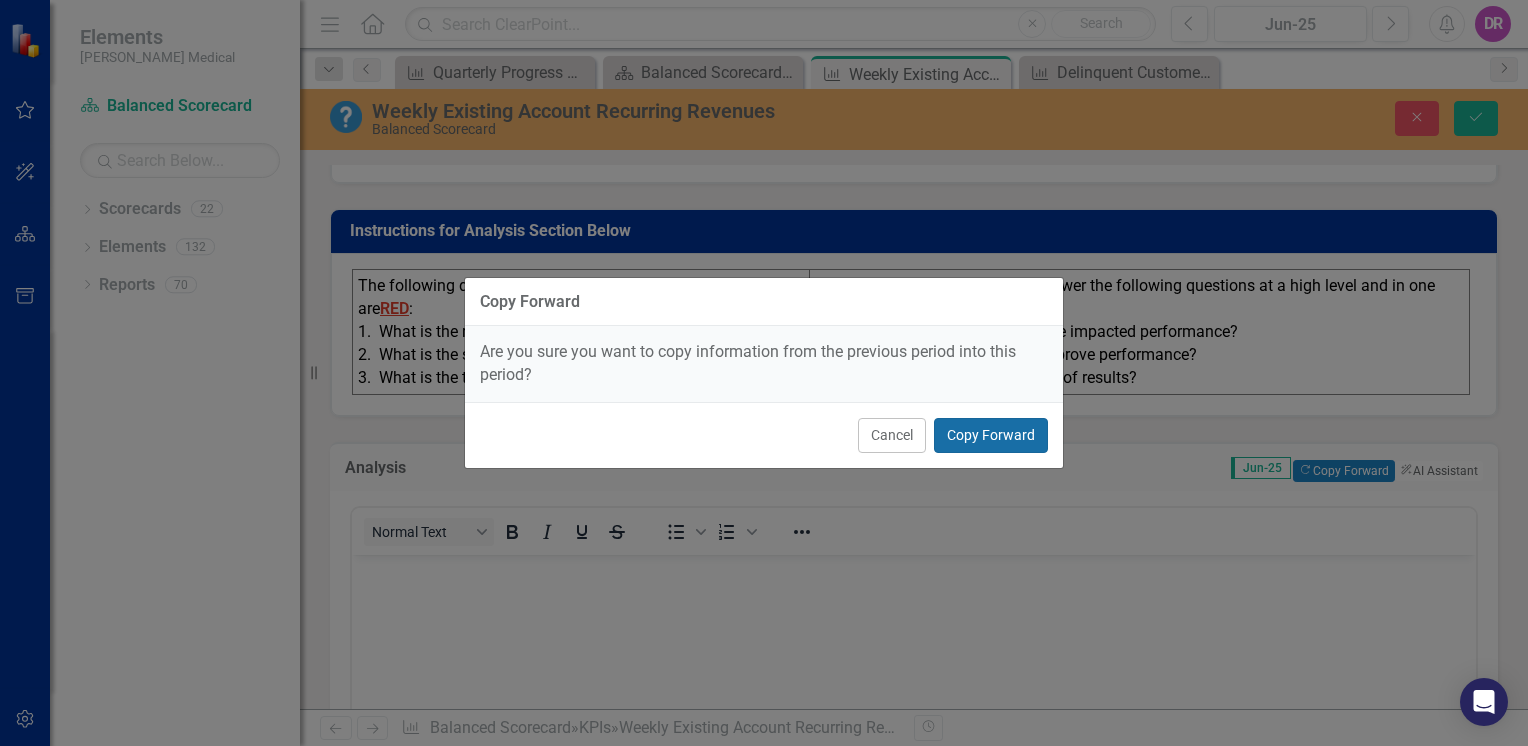 click on "Copy Forward" at bounding box center (991, 435) 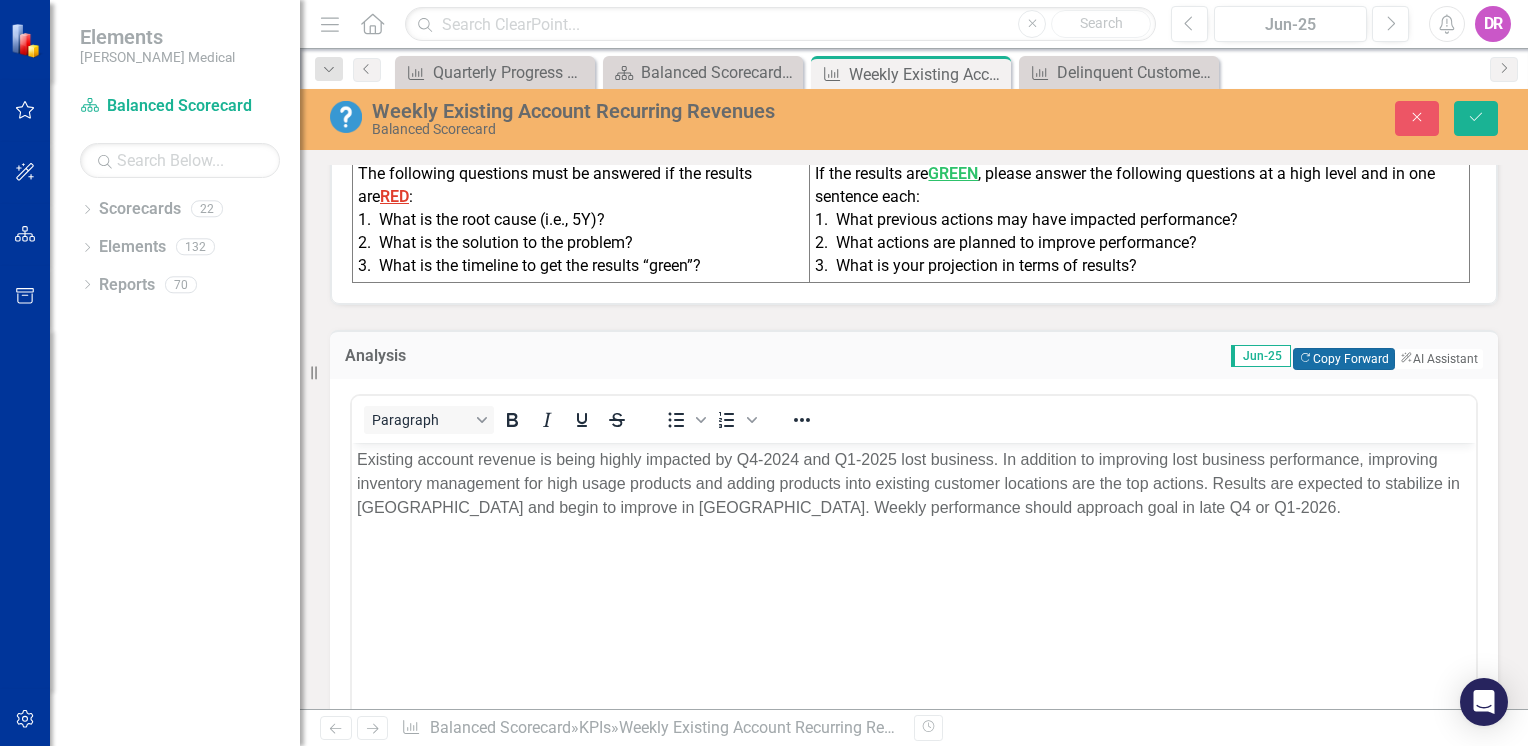 scroll, scrollTop: 600, scrollLeft: 0, axis: vertical 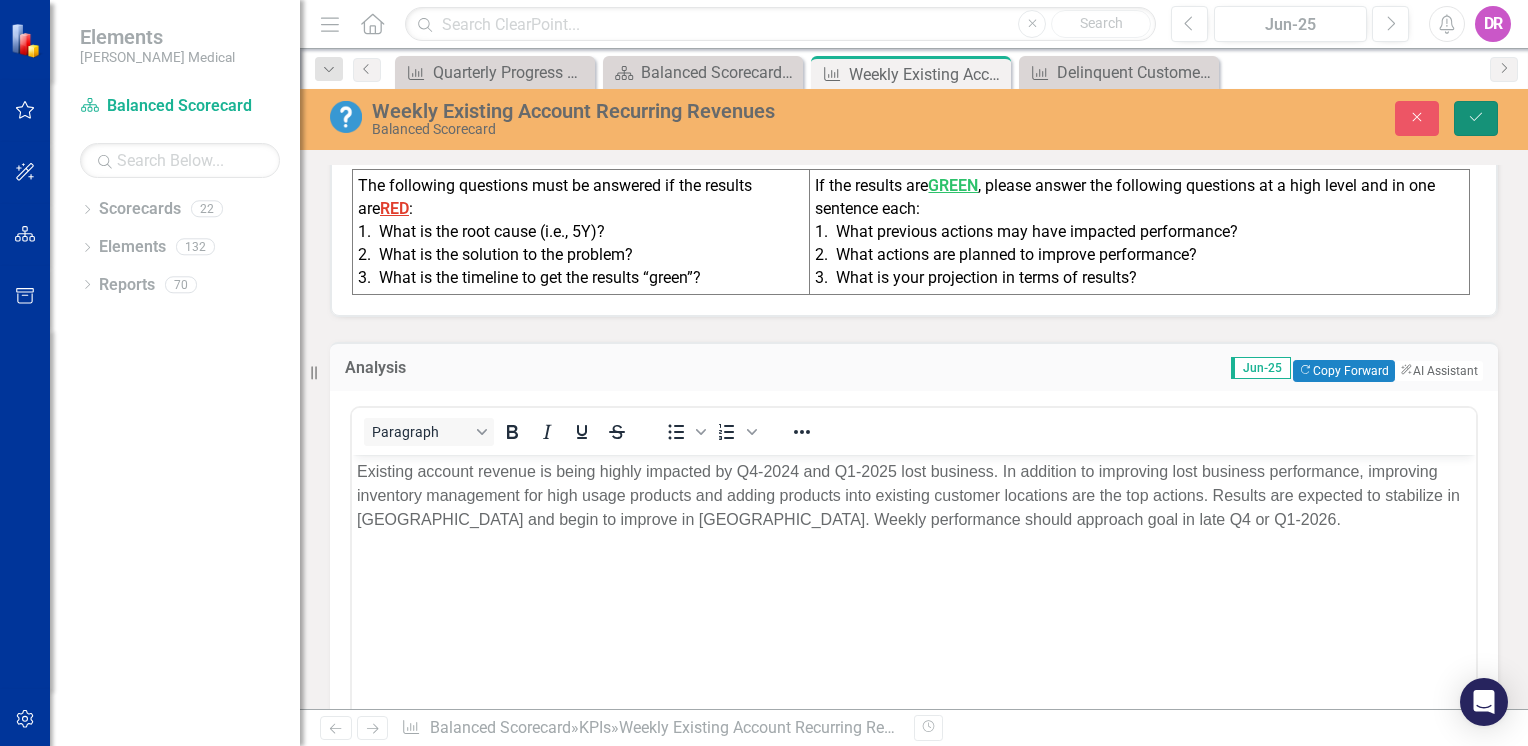 drag, startPoint x: 1468, startPoint y: 122, endPoint x: 1243, endPoint y: 138, distance: 225.56818 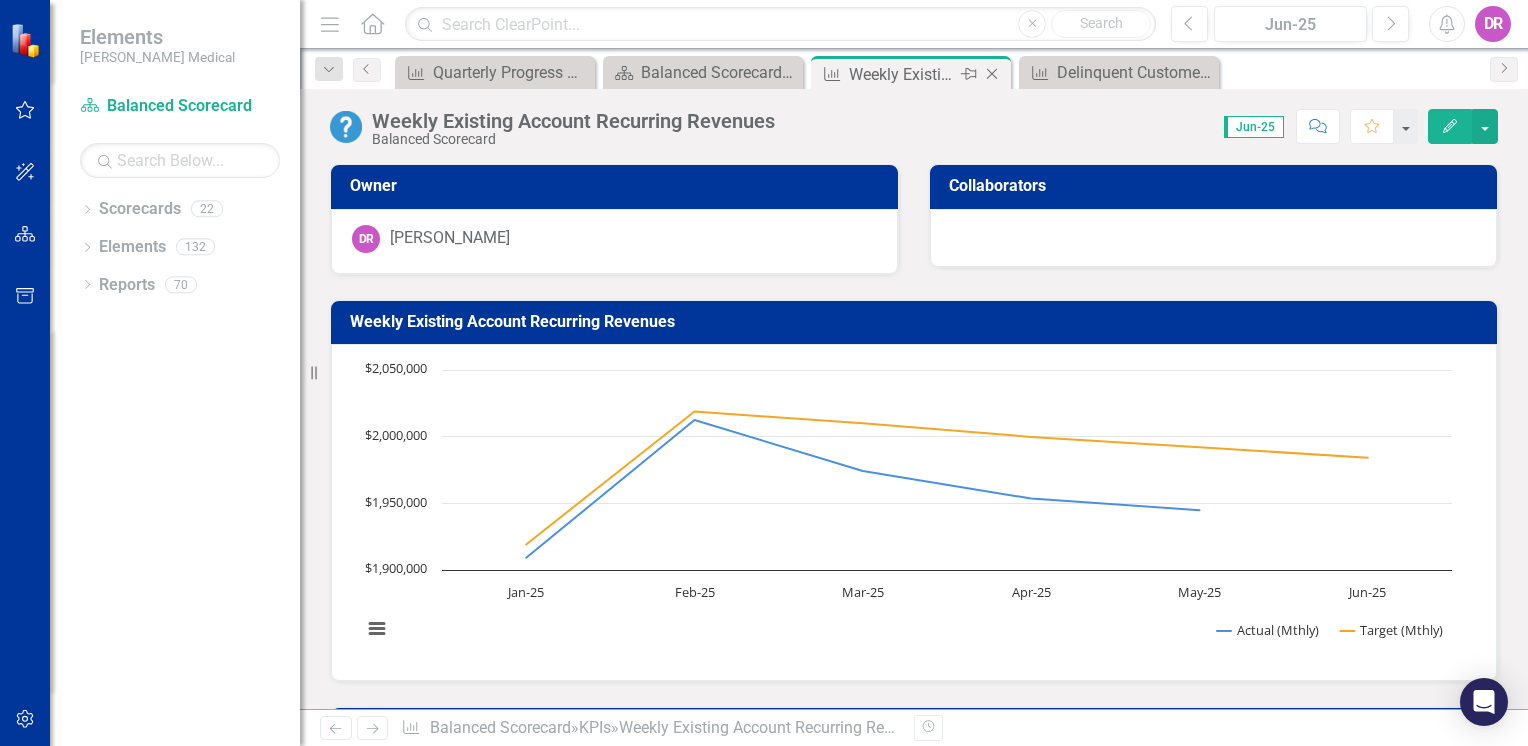 click on "Close" 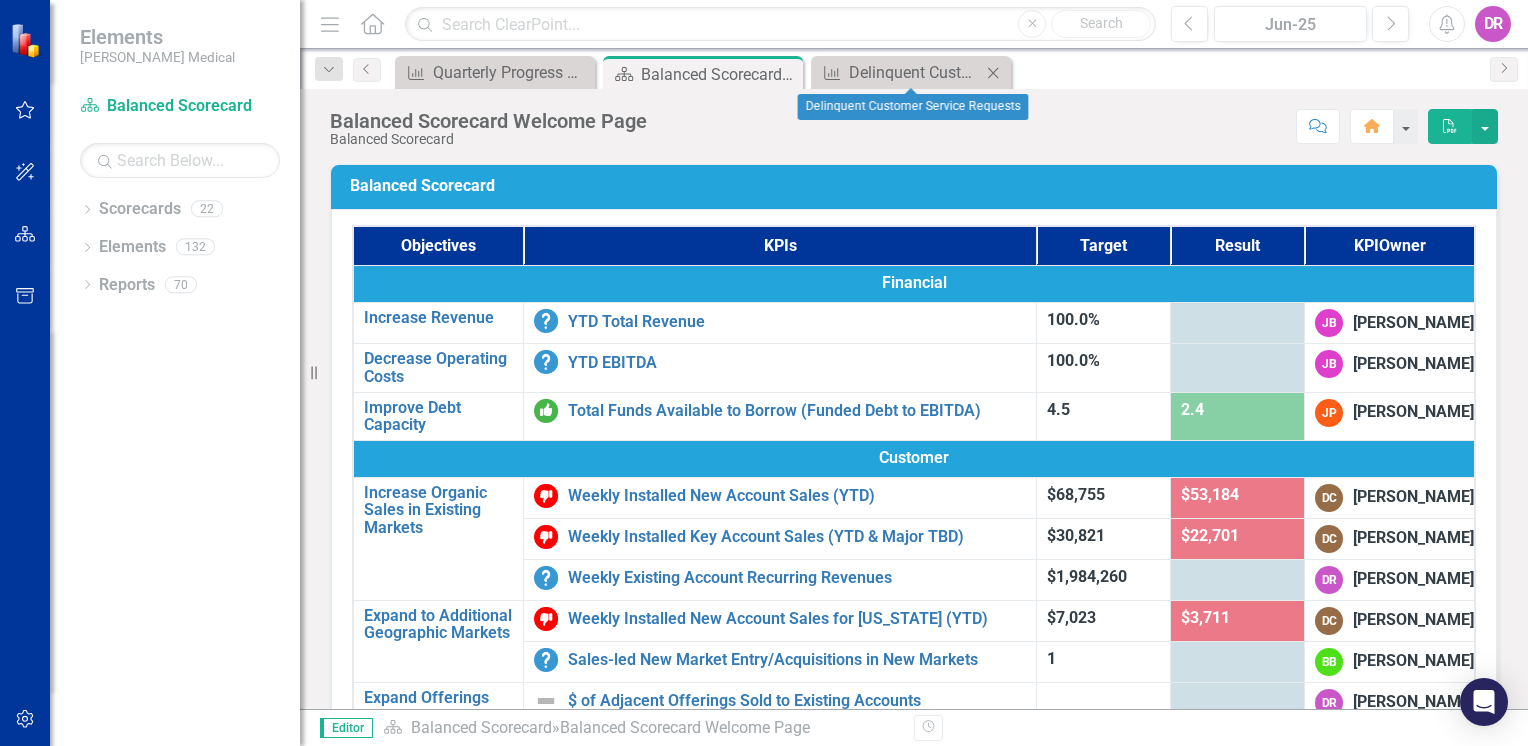 click on "Close" 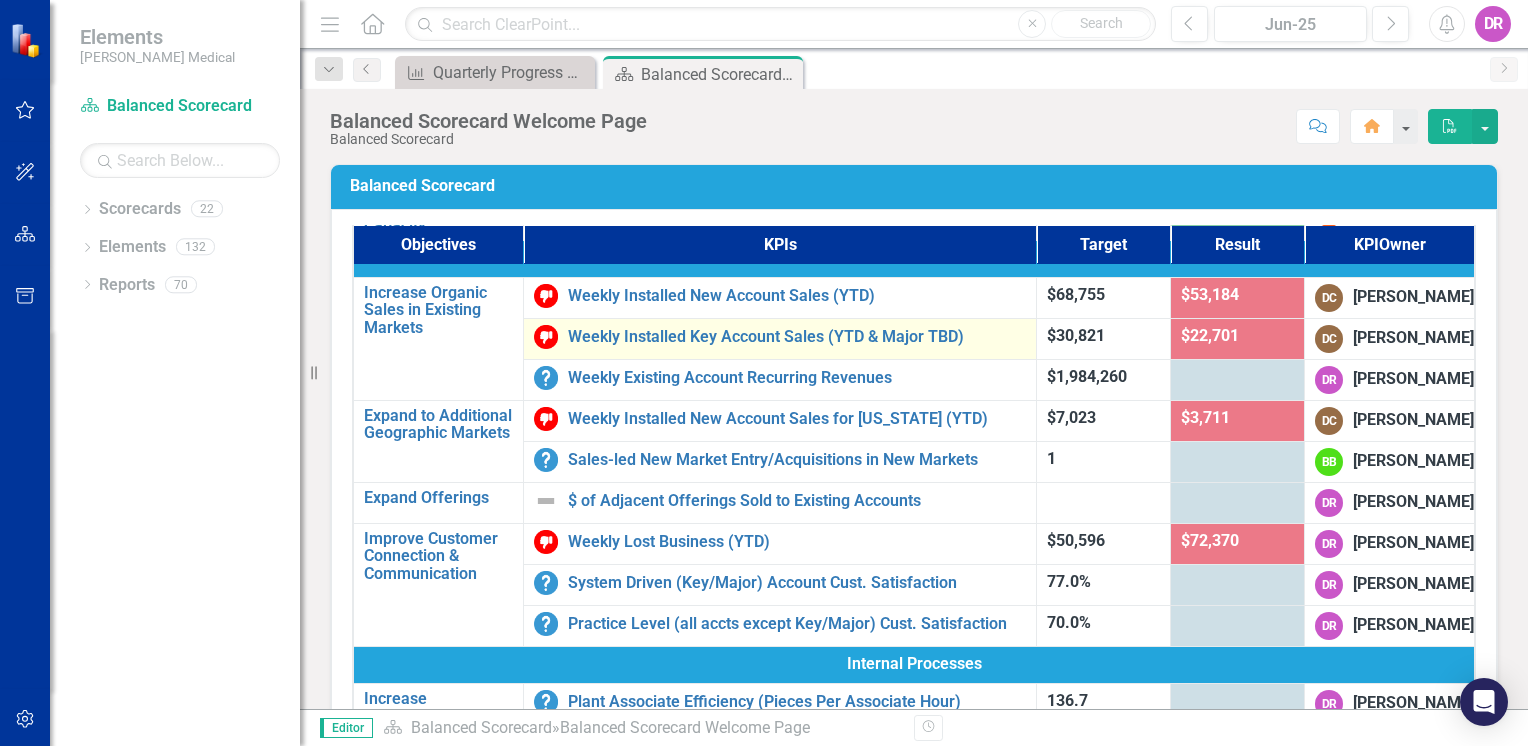 scroll, scrollTop: 300, scrollLeft: 0, axis: vertical 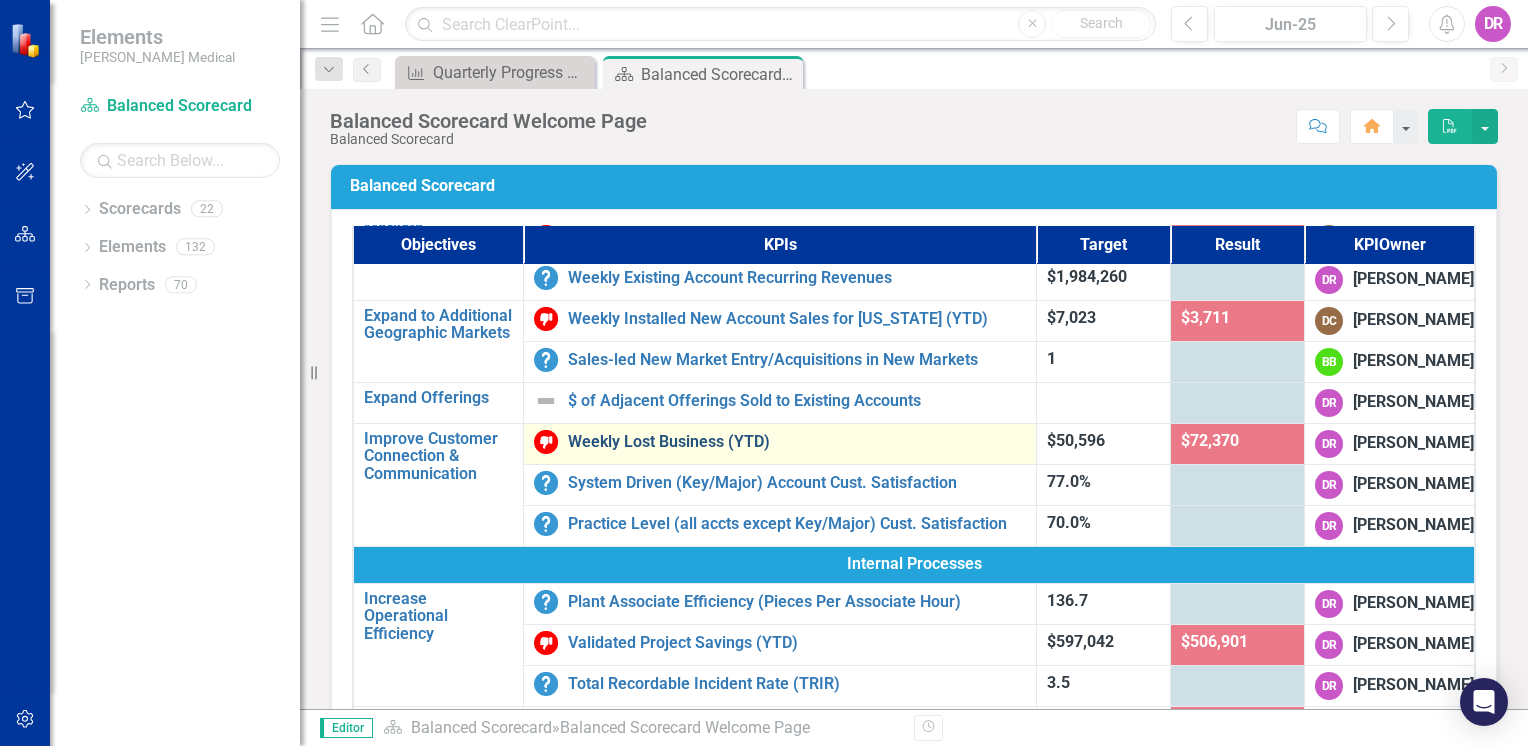 click on "Weekly Lost Business (YTD)" at bounding box center [797, 442] 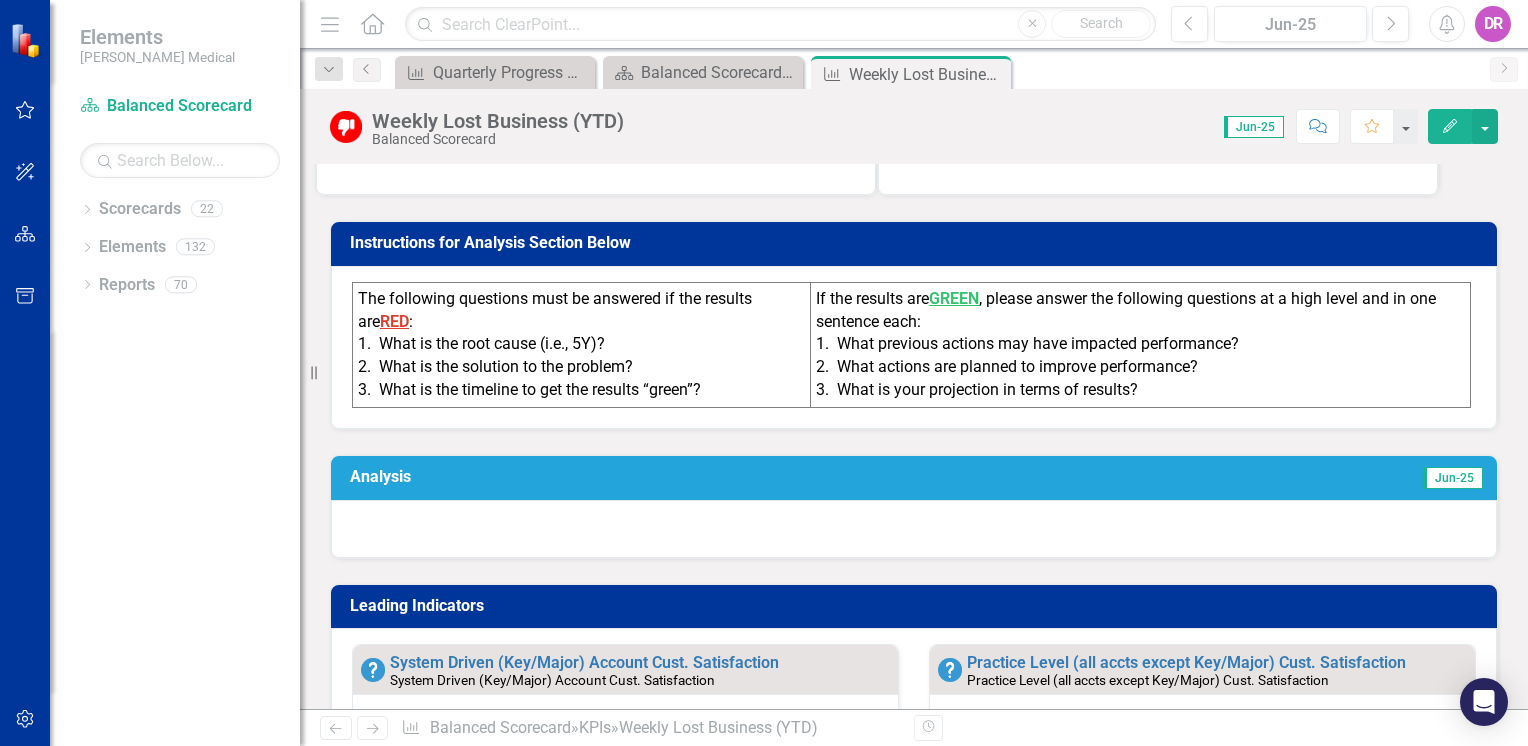 scroll, scrollTop: 600, scrollLeft: 0, axis: vertical 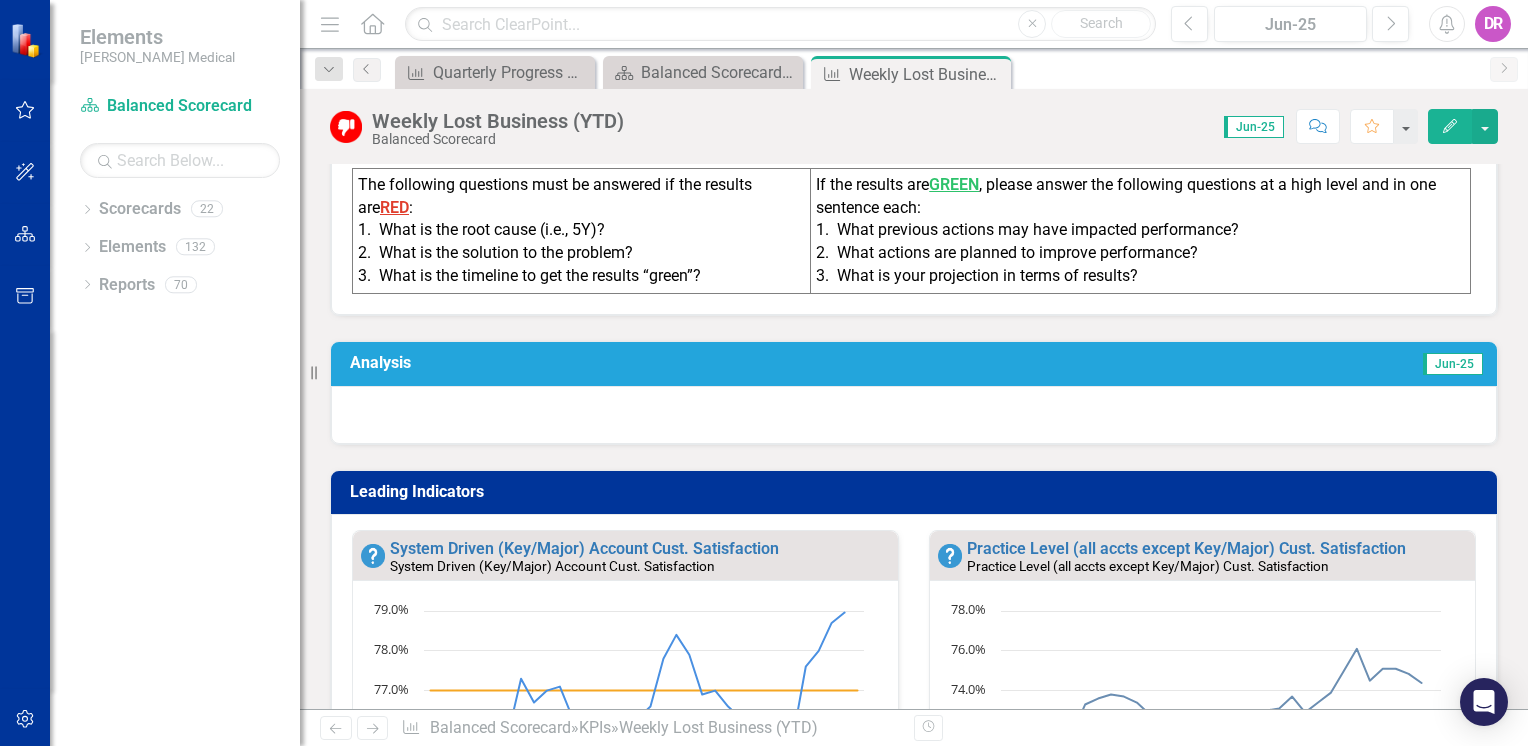 click on "Analysis" at bounding box center (631, 365) 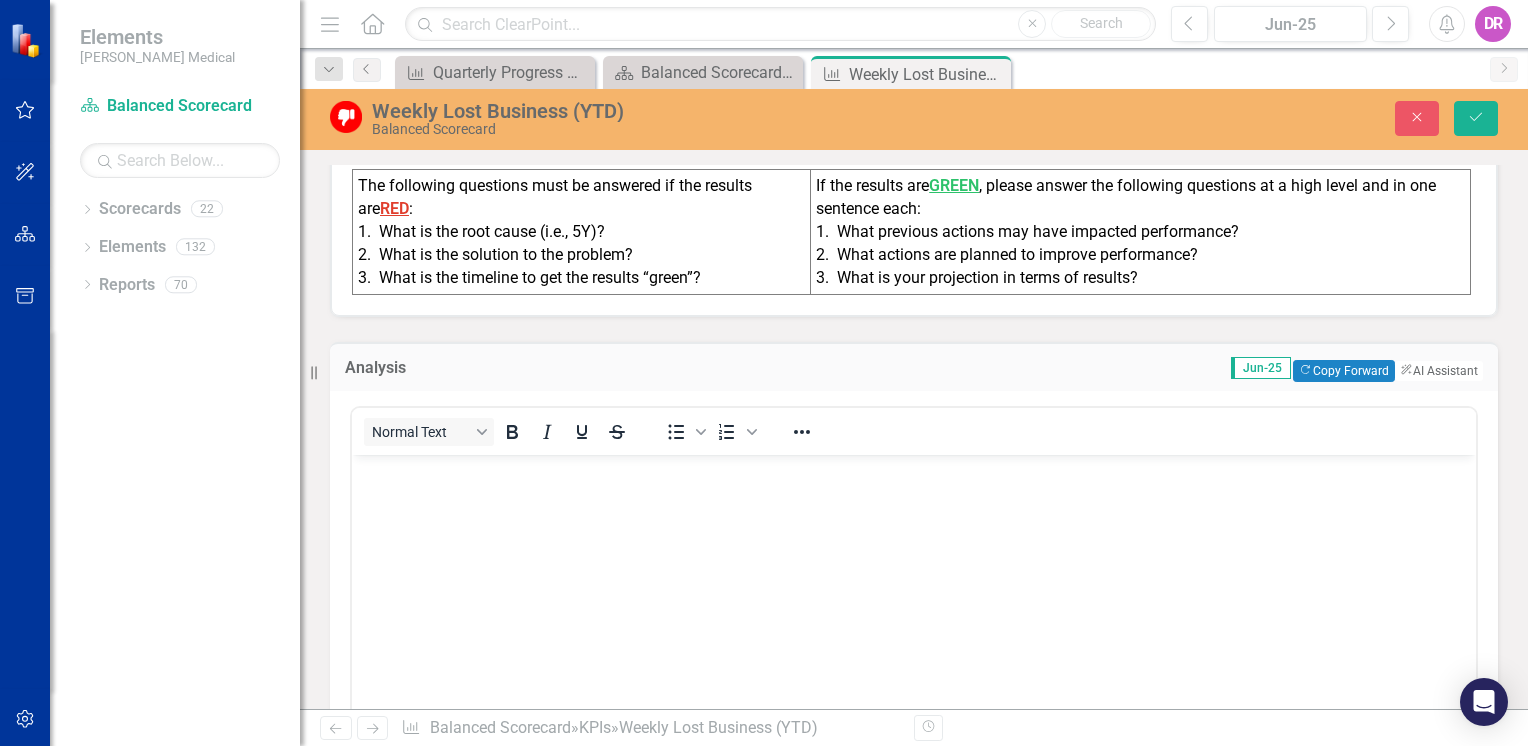 scroll, scrollTop: 0, scrollLeft: 0, axis: both 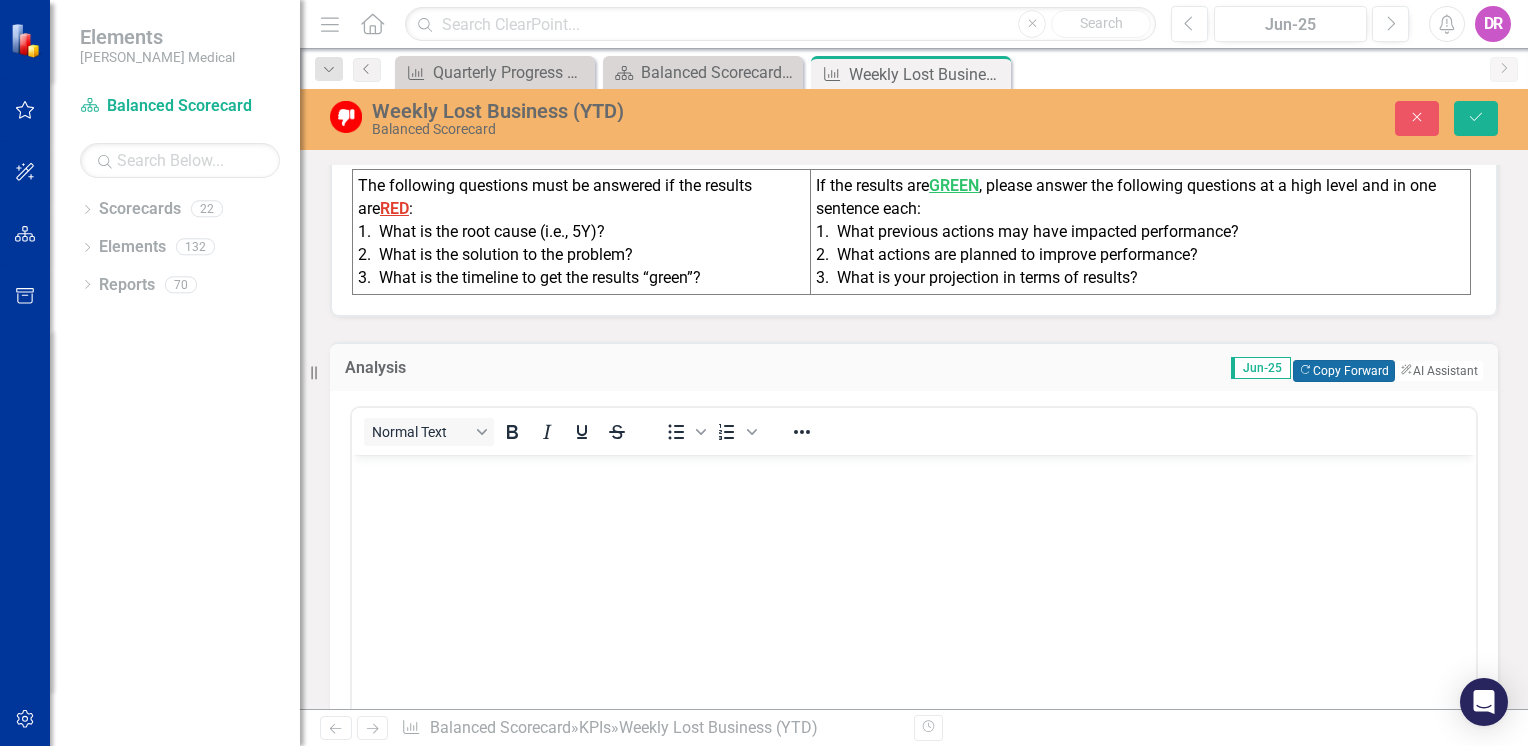 click on "Copy Forward  Copy Forward" at bounding box center [1343, 371] 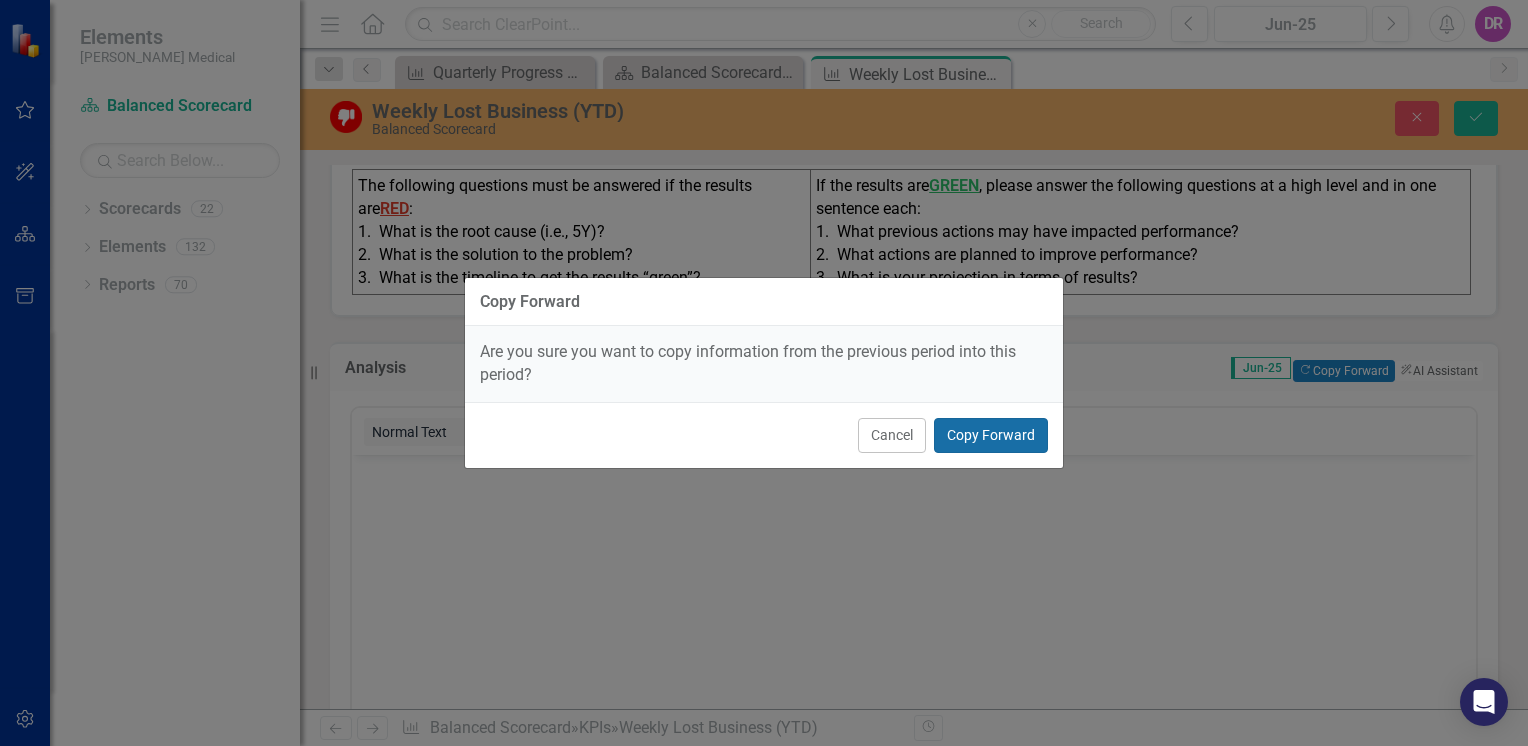 click on "Copy Forward" at bounding box center (991, 435) 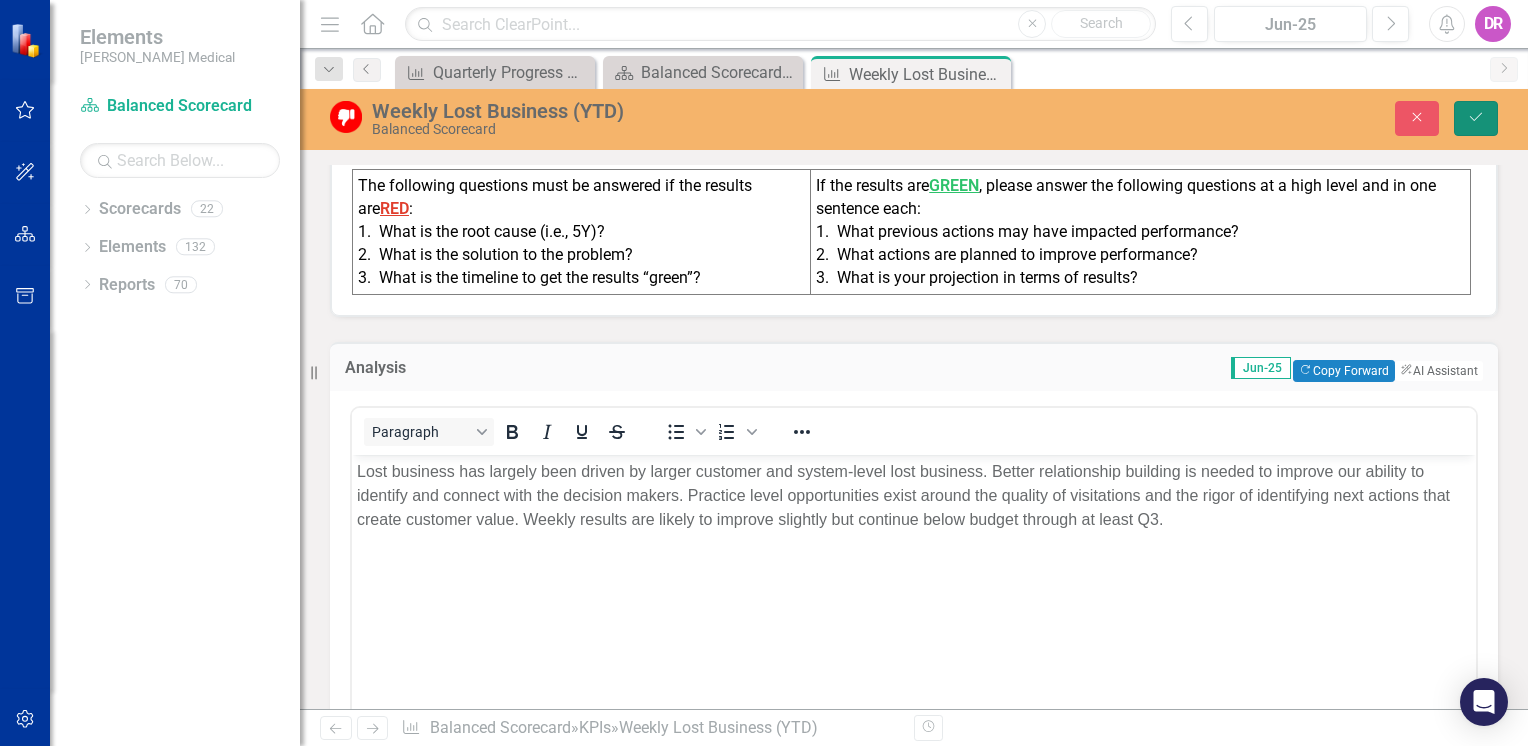 drag, startPoint x: 1466, startPoint y: 117, endPoint x: 1050, endPoint y: 211, distance: 426.48798 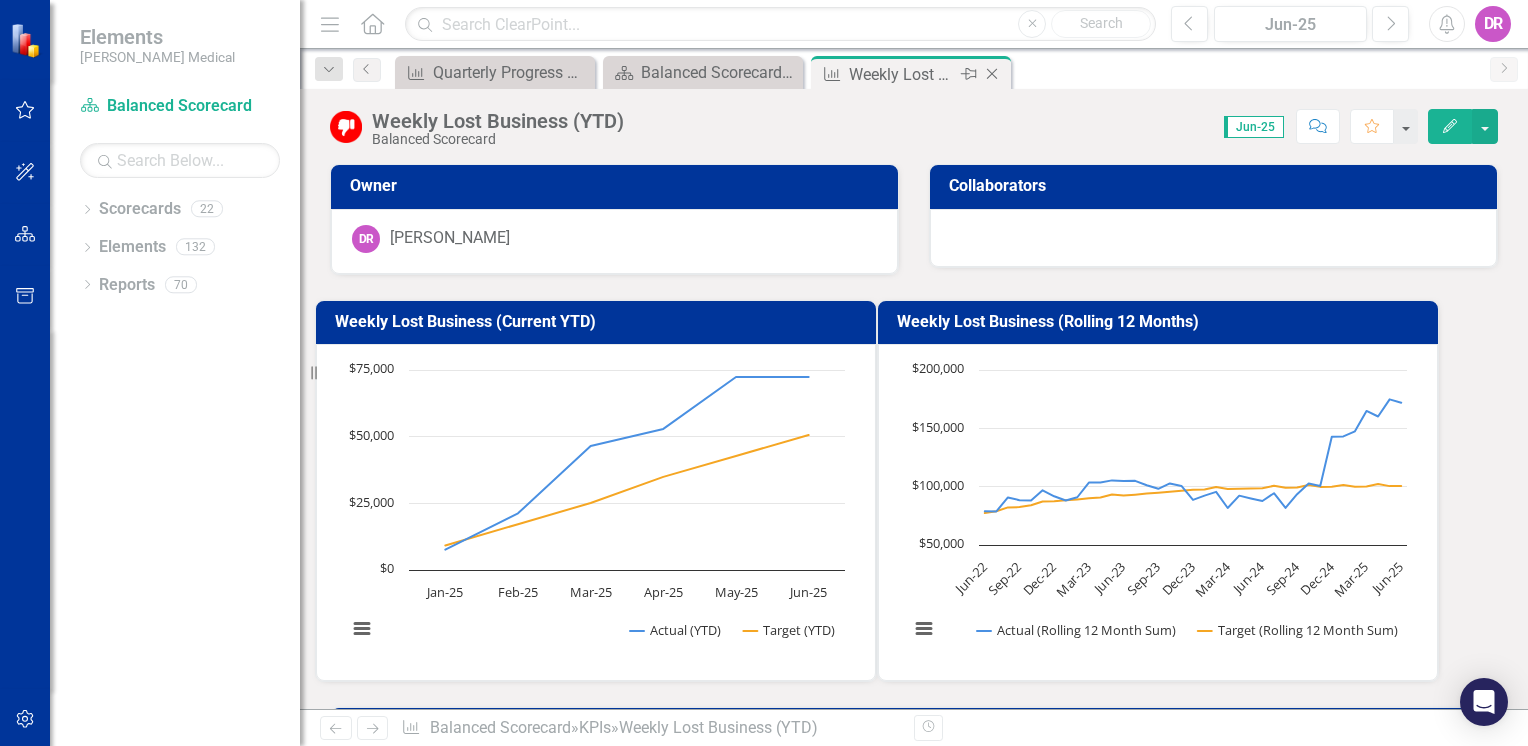click 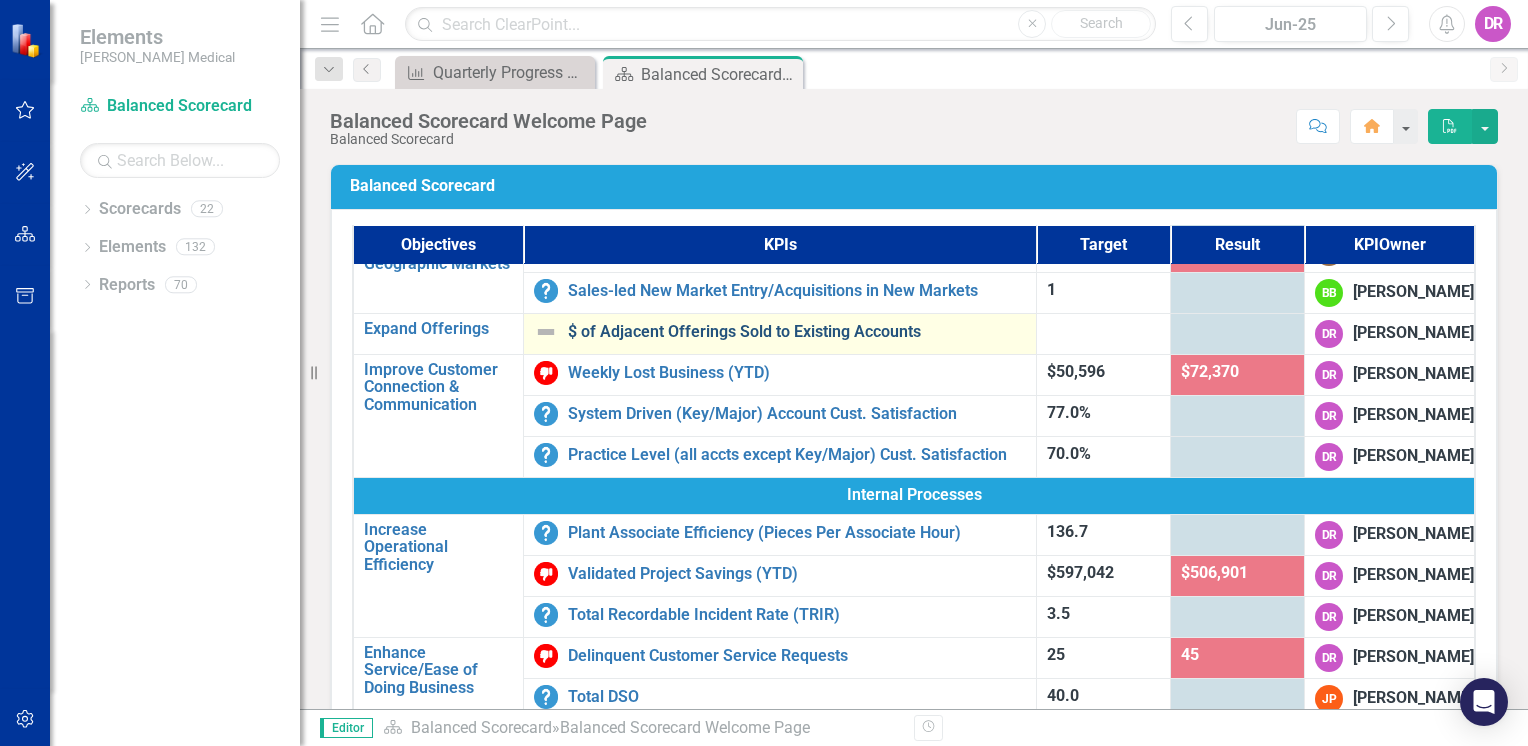 scroll, scrollTop: 400, scrollLeft: 0, axis: vertical 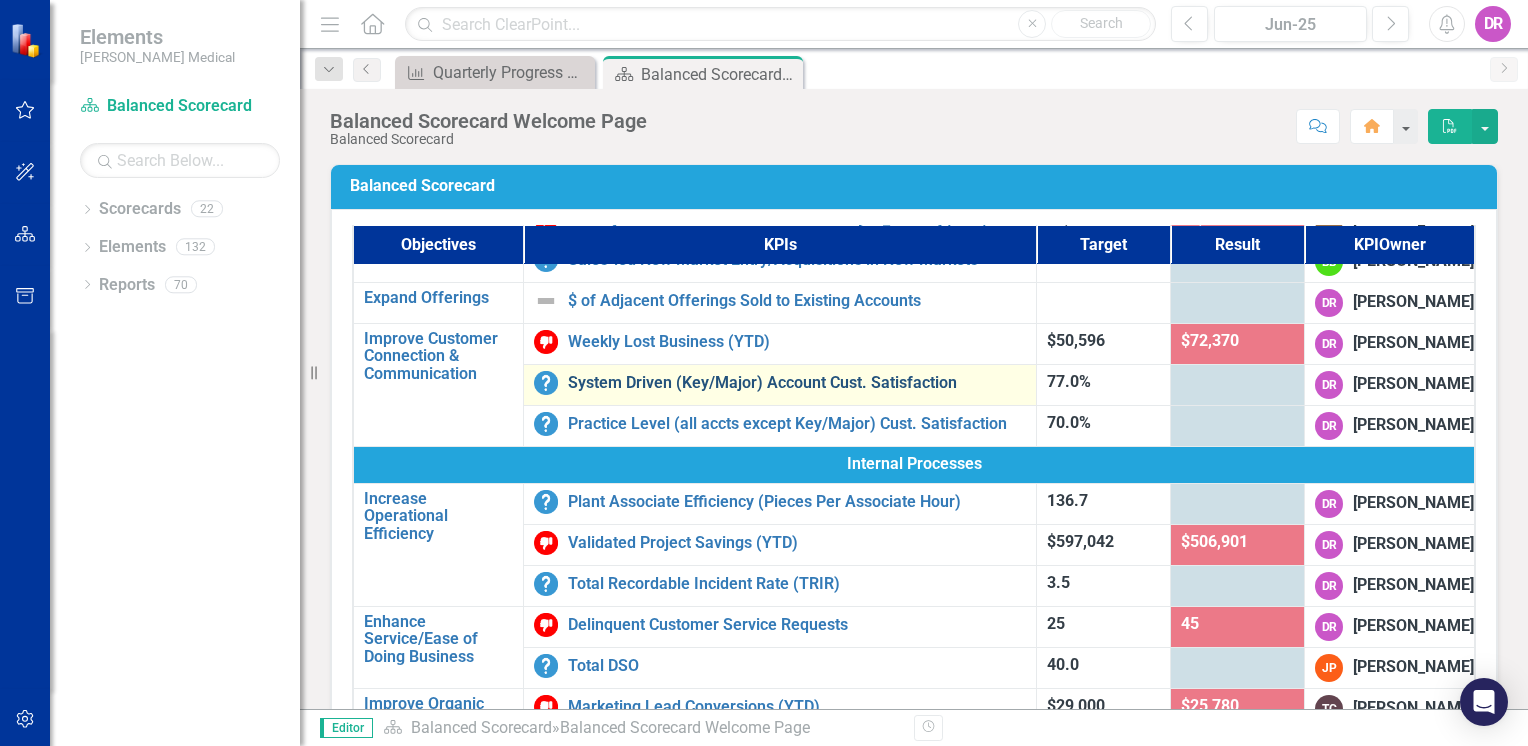 click on "System Driven (Key/Major) Account Cust. Satisfaction" at bounding box center (797, 383) 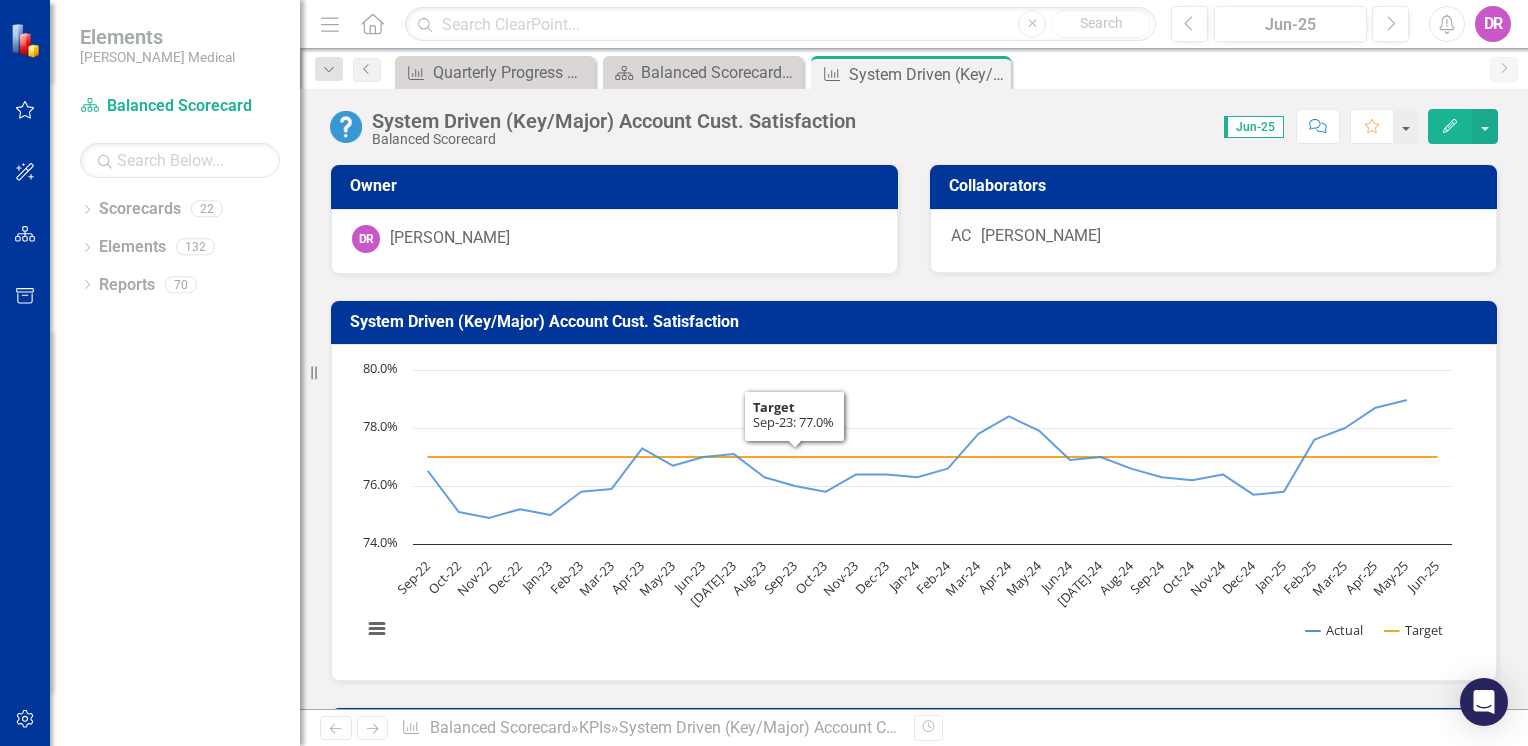 scroll, scrollTop: 500, scrollLeft: 0, axis: vertical 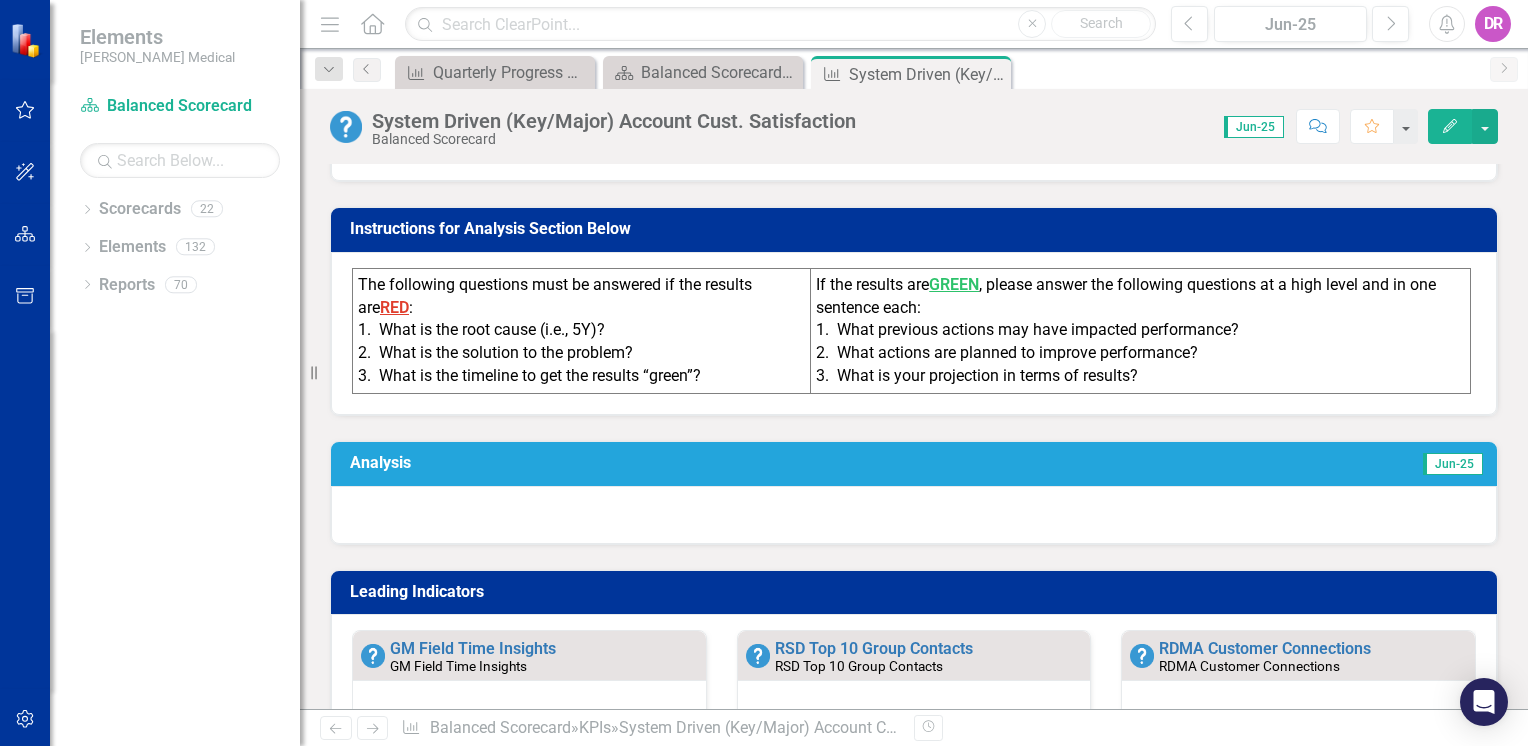 click on "Analysis" at bounding box center (631, 463) 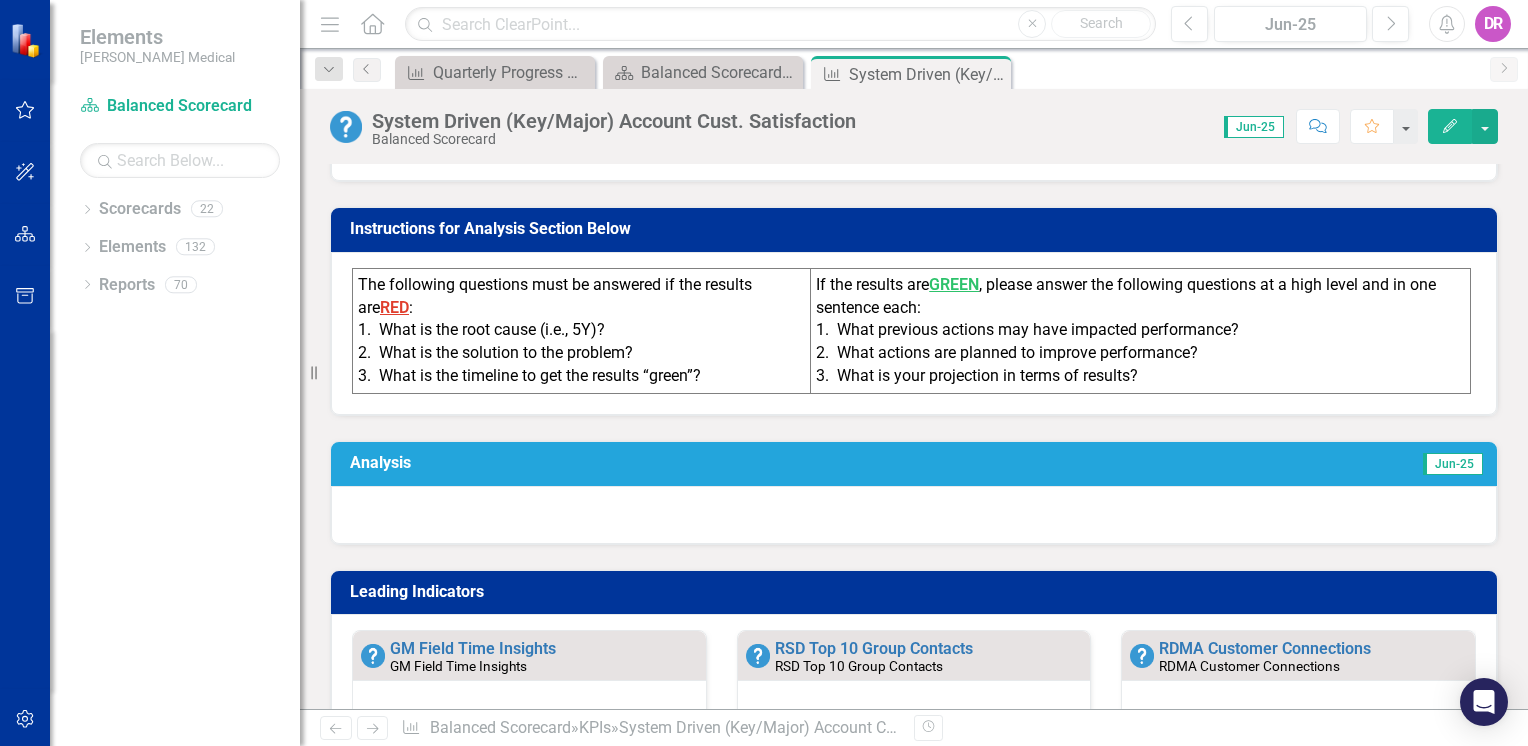click on "Analysis" at bounding box center (631, 463) 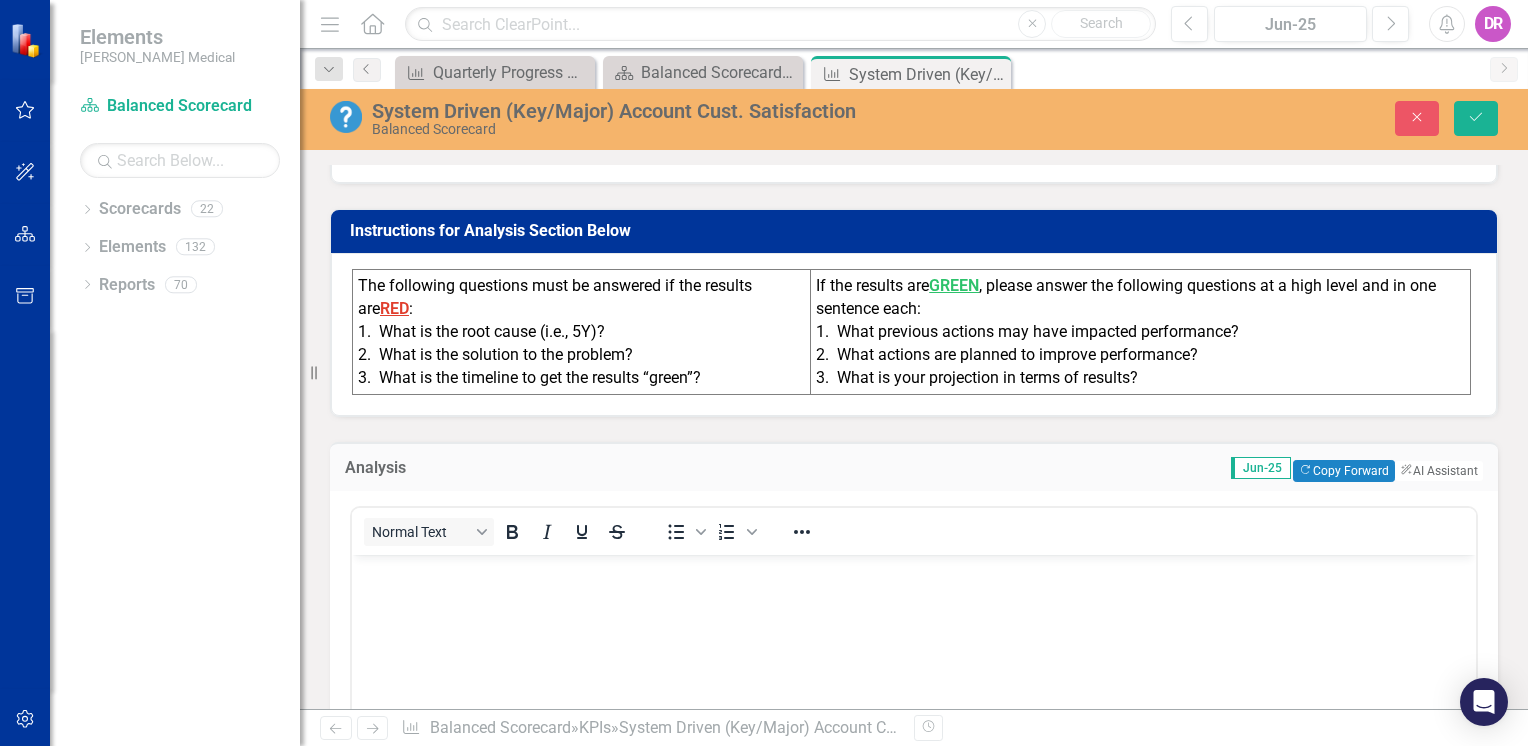 scroll, scrollTop: 700, scrollLeft: 0, axis: vertical 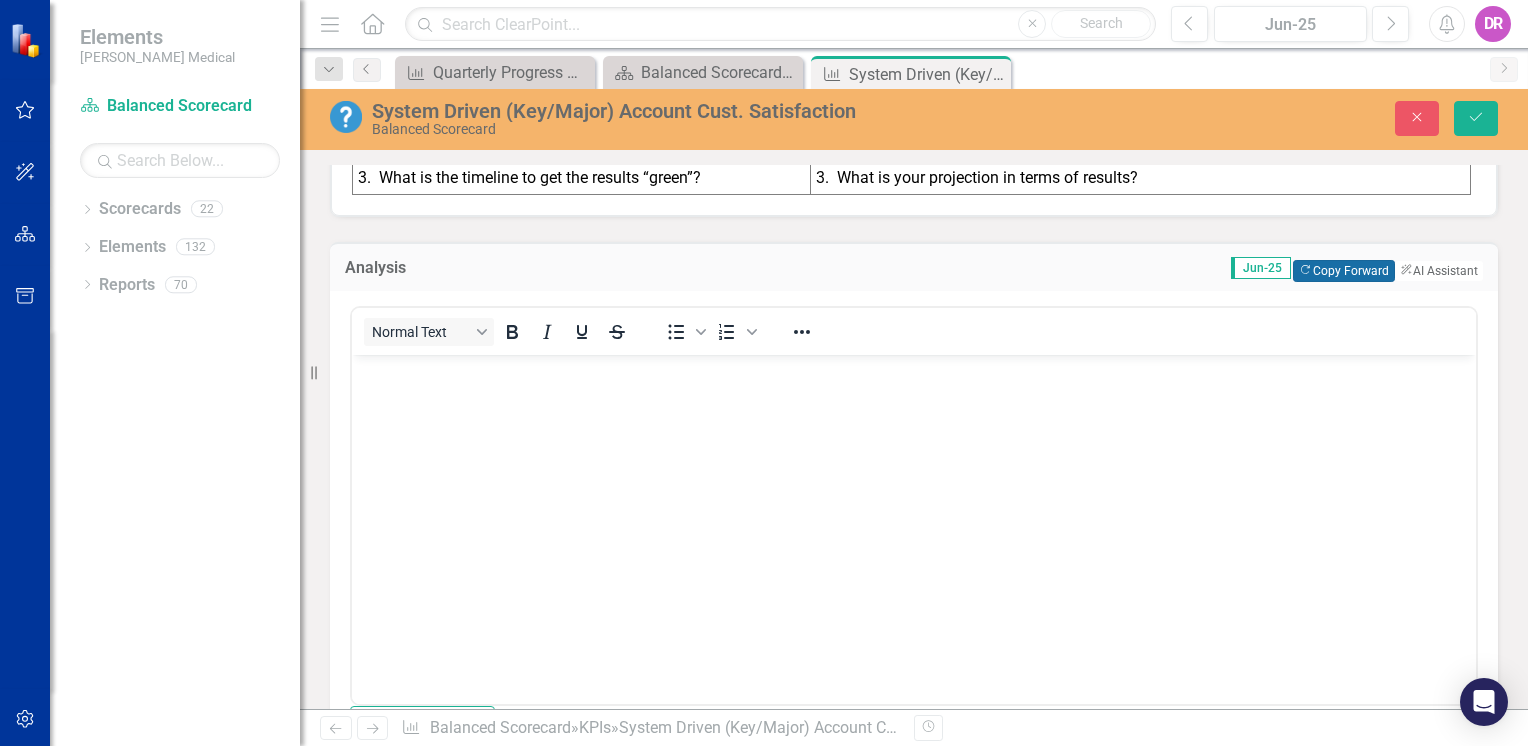 click on "Copy Forward  Copy Forward" at bounding box center [1343, 271] 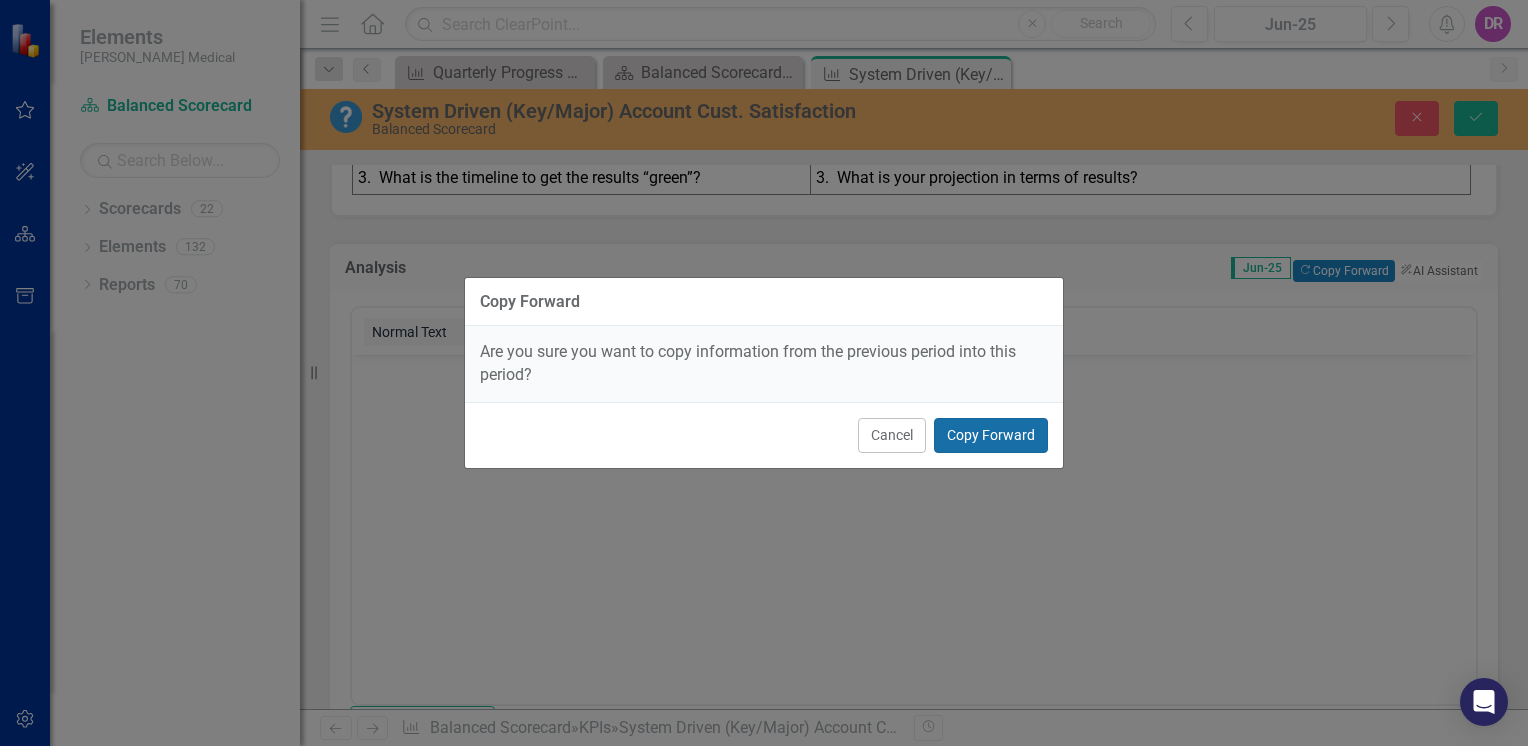 click on "Copy Forward" at bounding box center [991, 435] 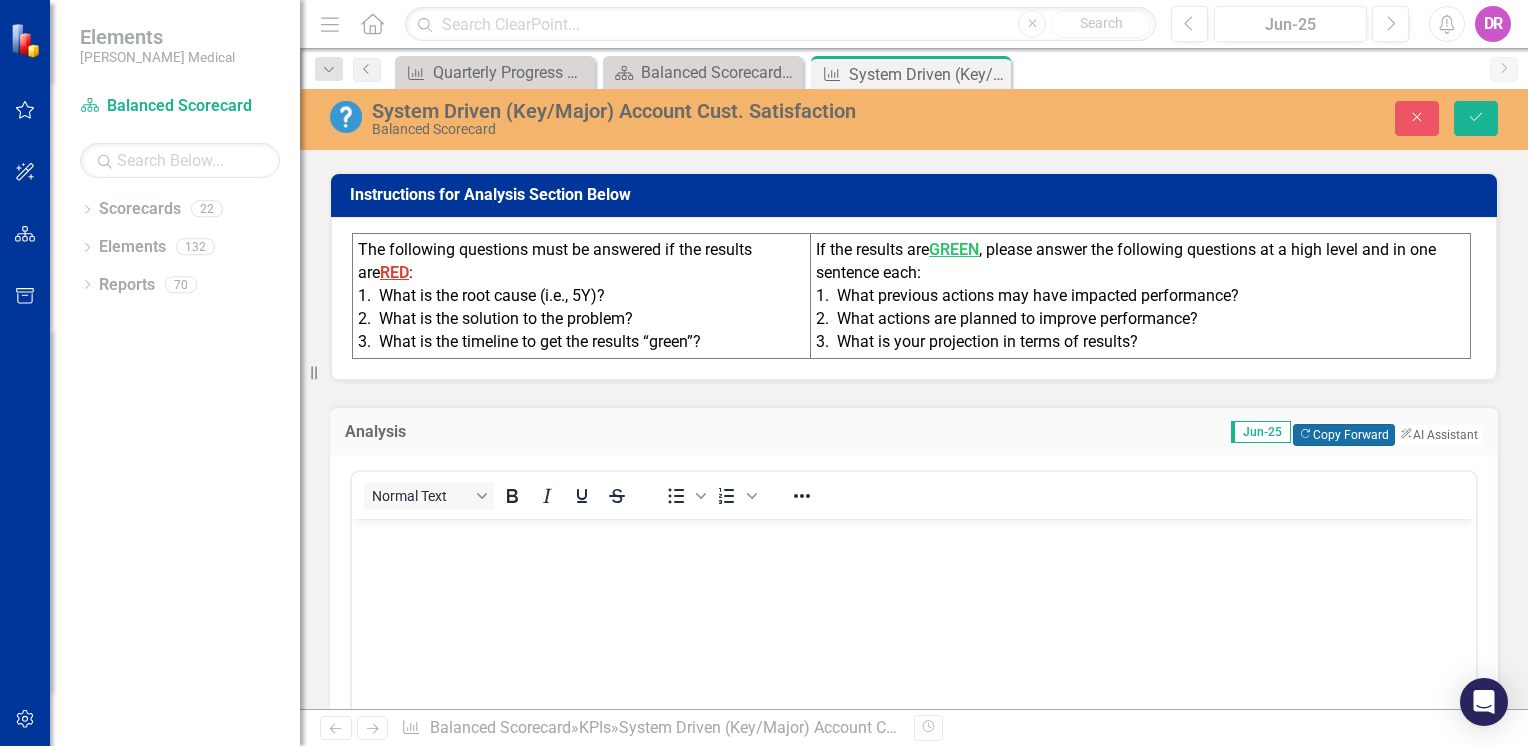 scroll, scrollTop: 700, scrollLeft: 0, axis: vertical 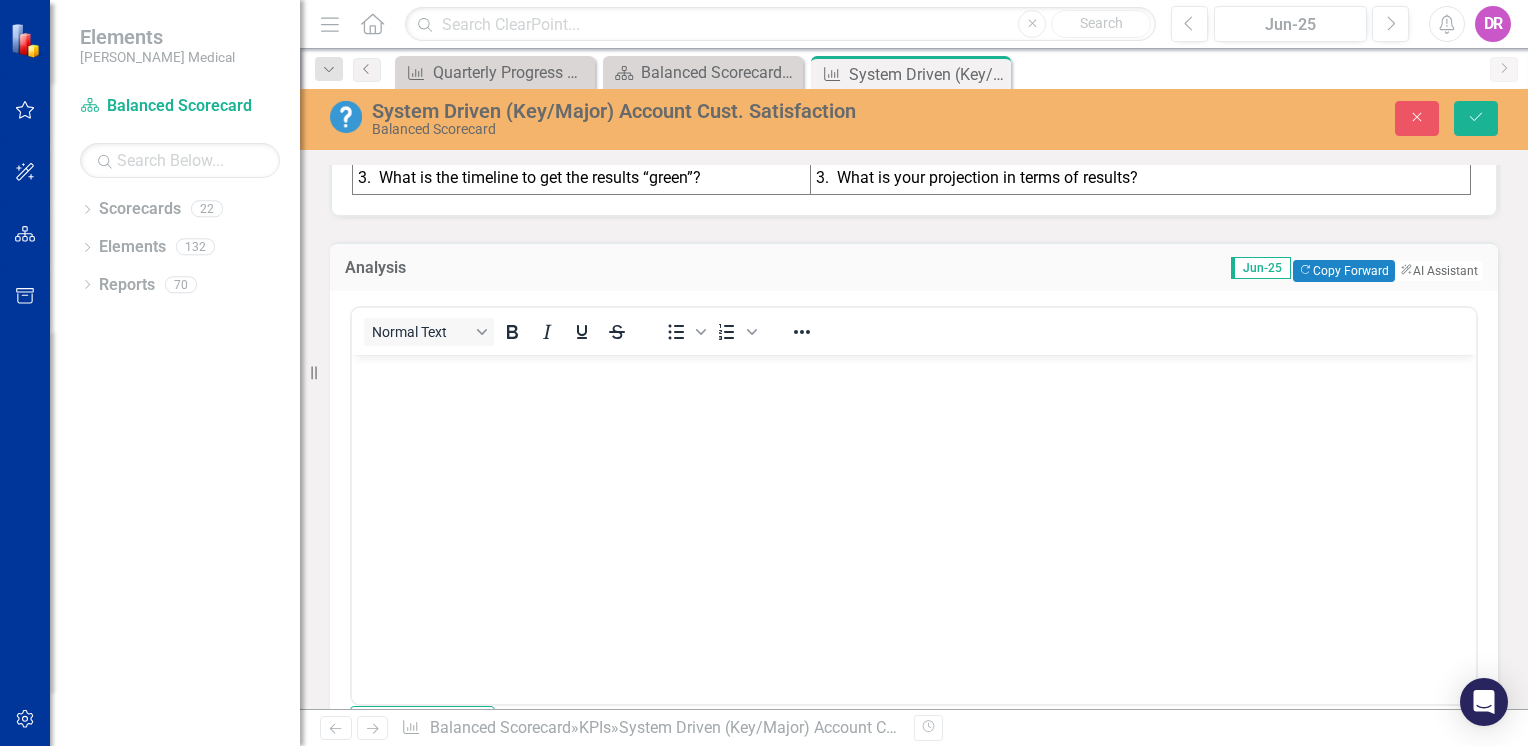 click at bounding box center [914, 371] 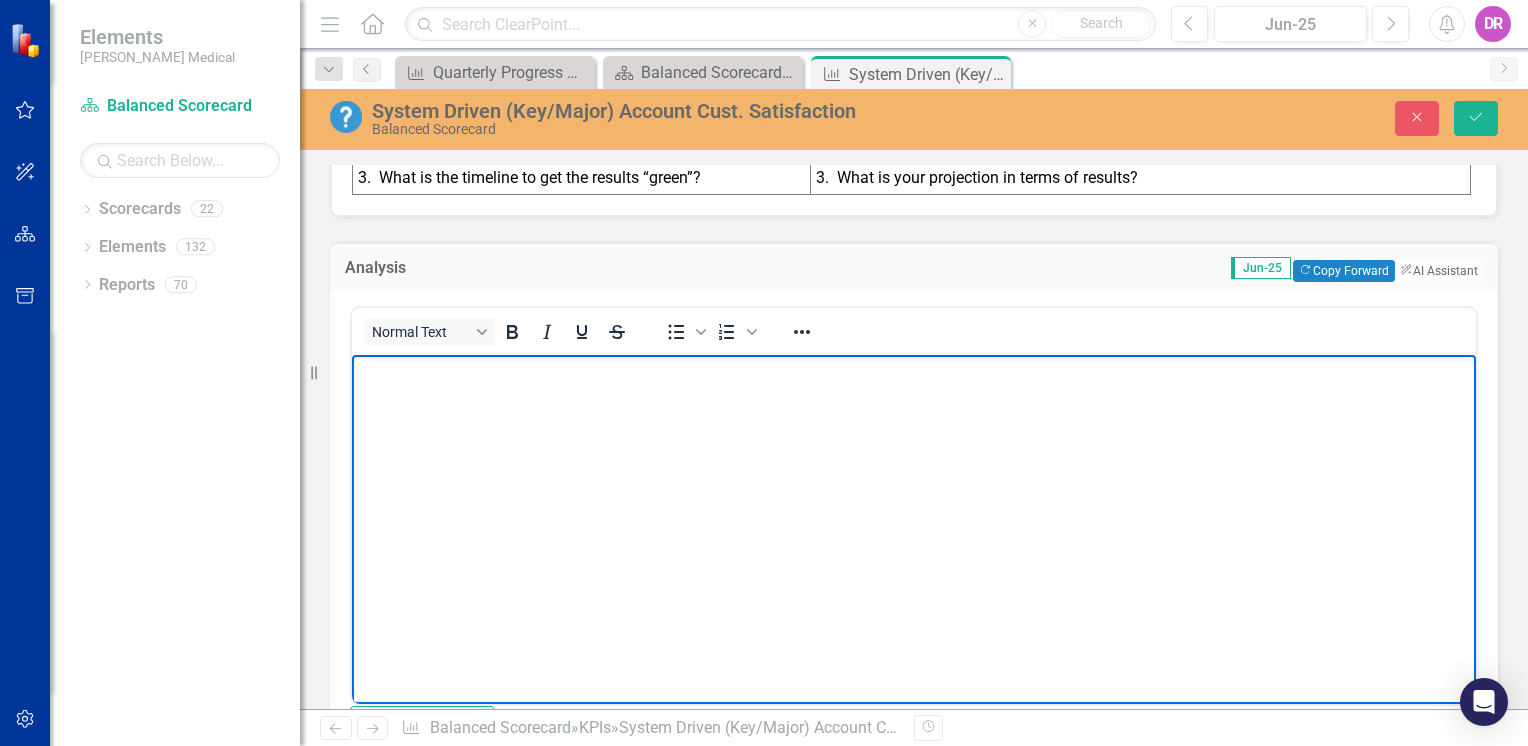 type 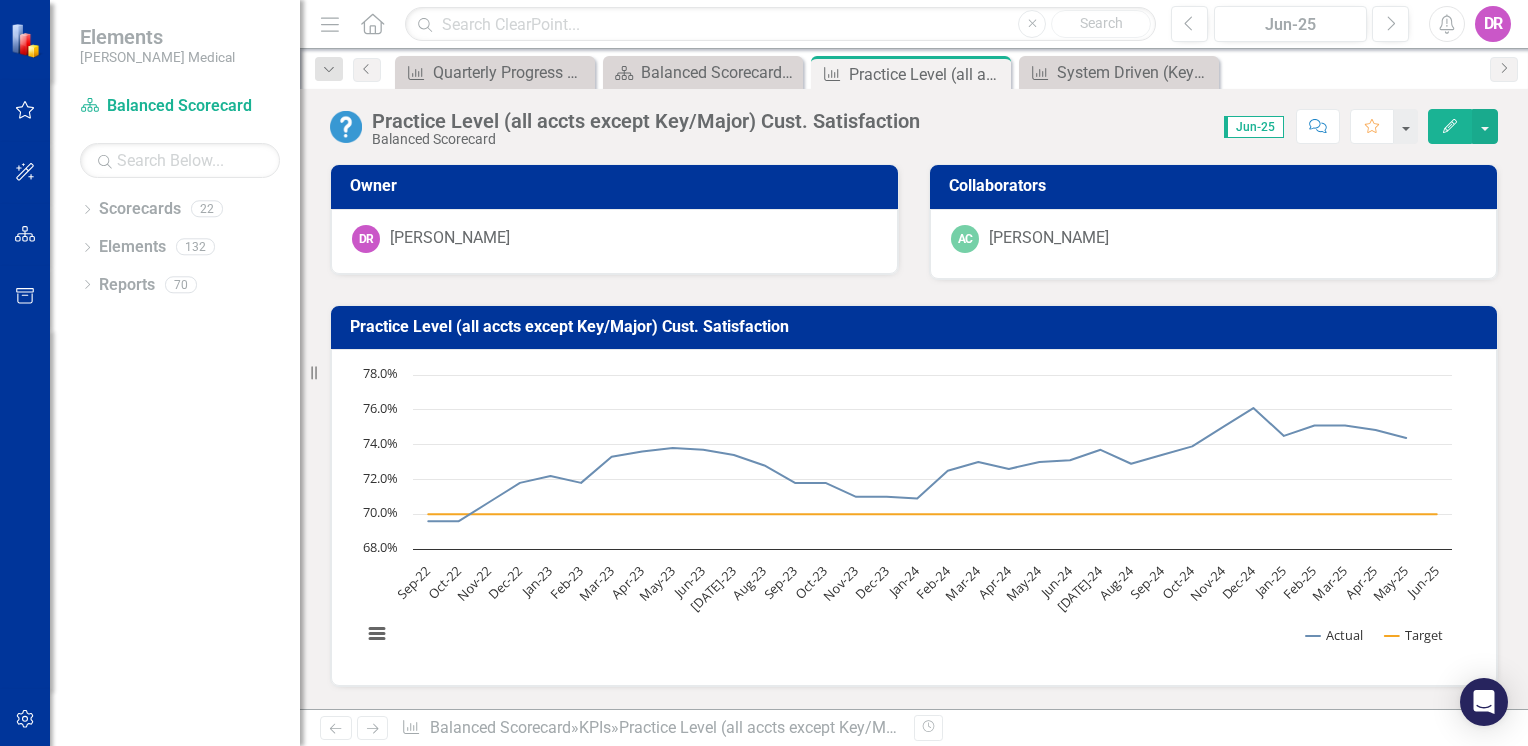 scroll, scrollTop: 0, scrollLeft: 0, axis: both 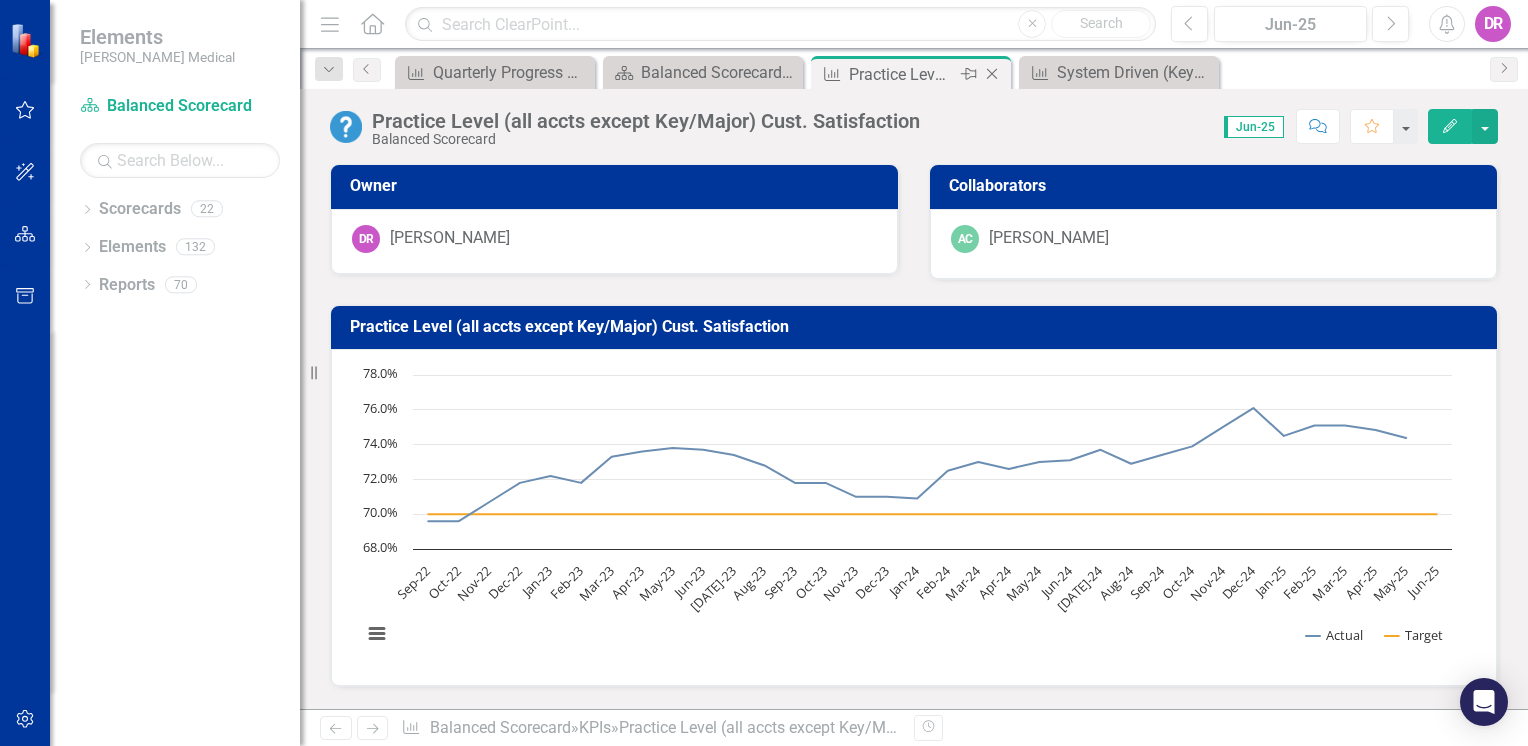 click on "Close" 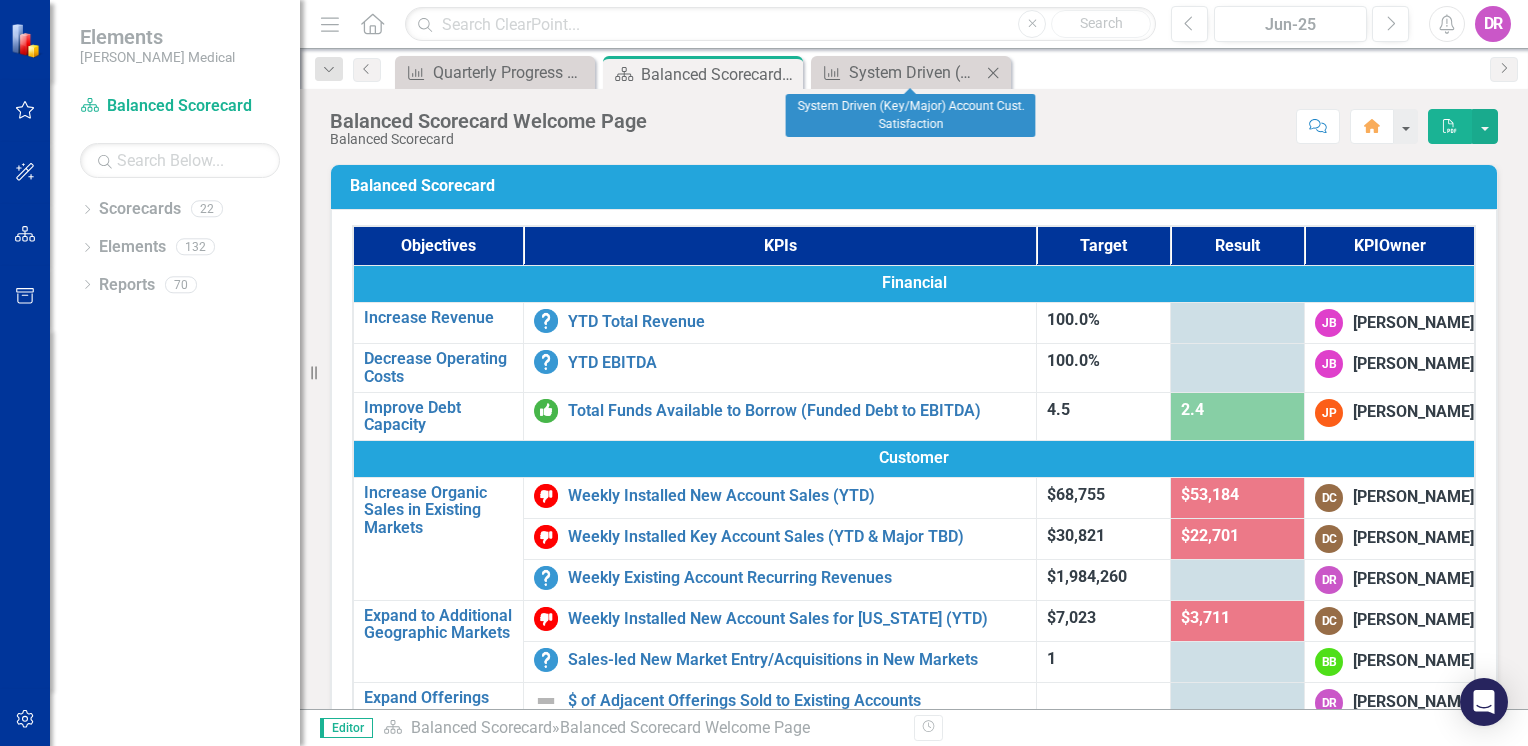 click on "Close" 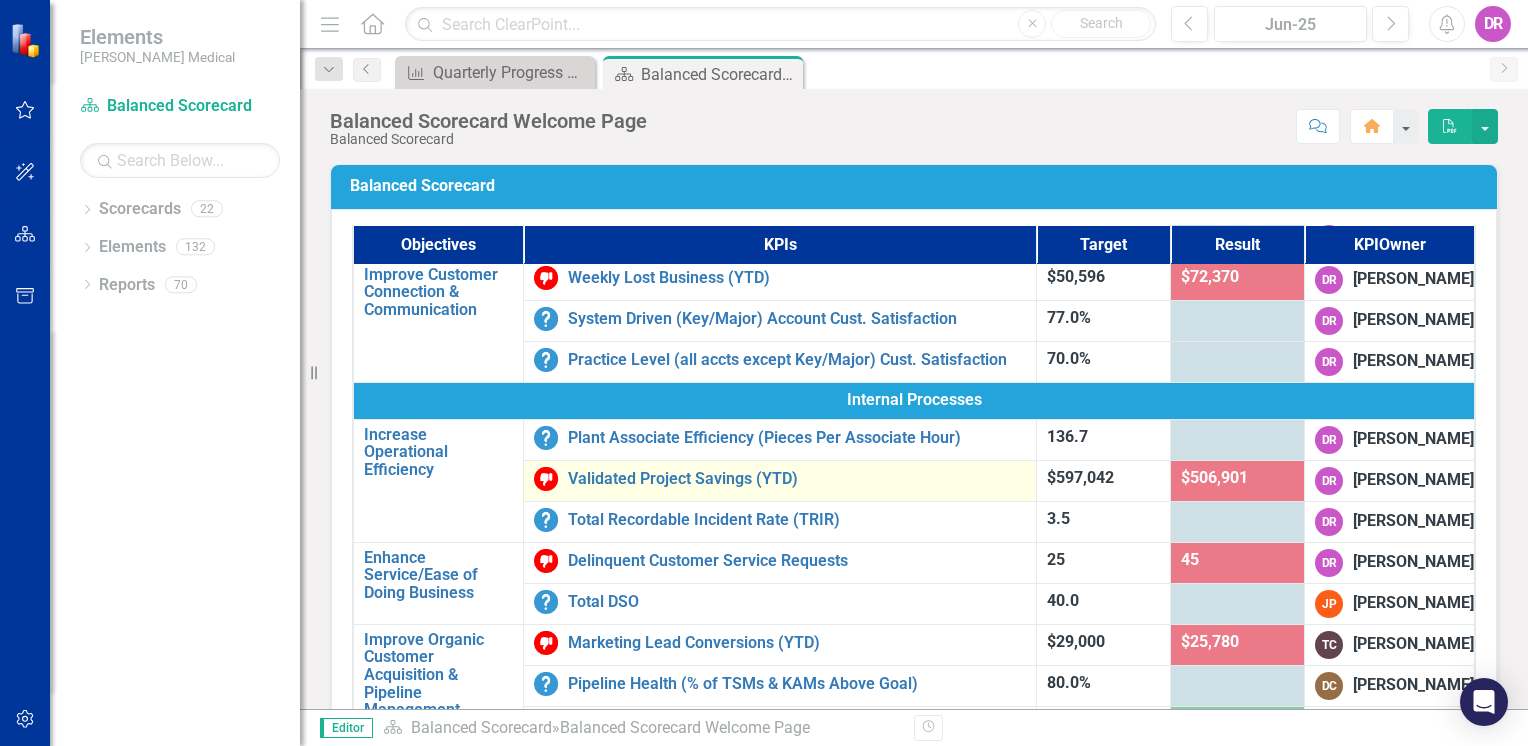 scroll, scrollTop: 500, scrollLeft: 0, axis: vertical 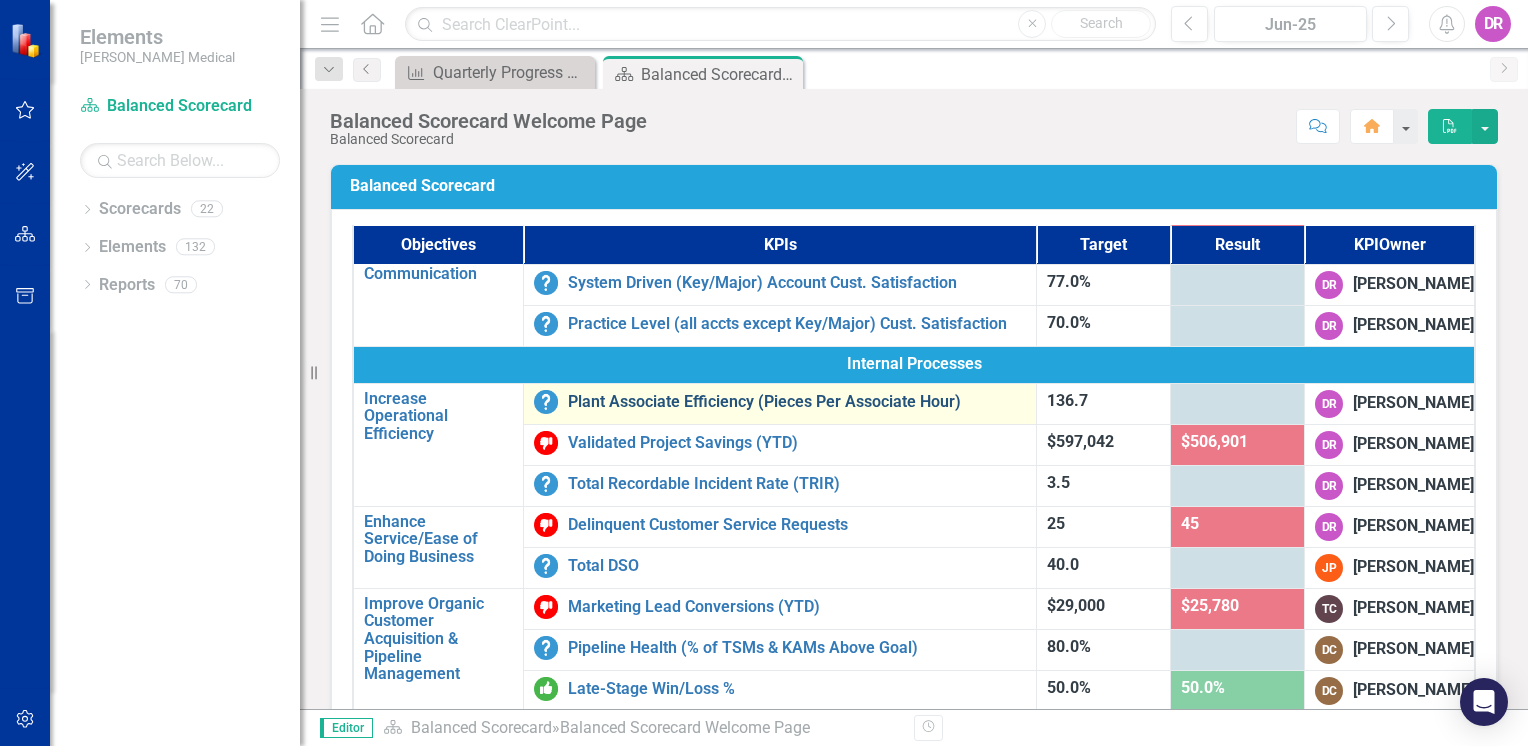 click on "Plant Associate Efficiency (Pieces Per Associate Hour)" at bounding box center [797, 402] 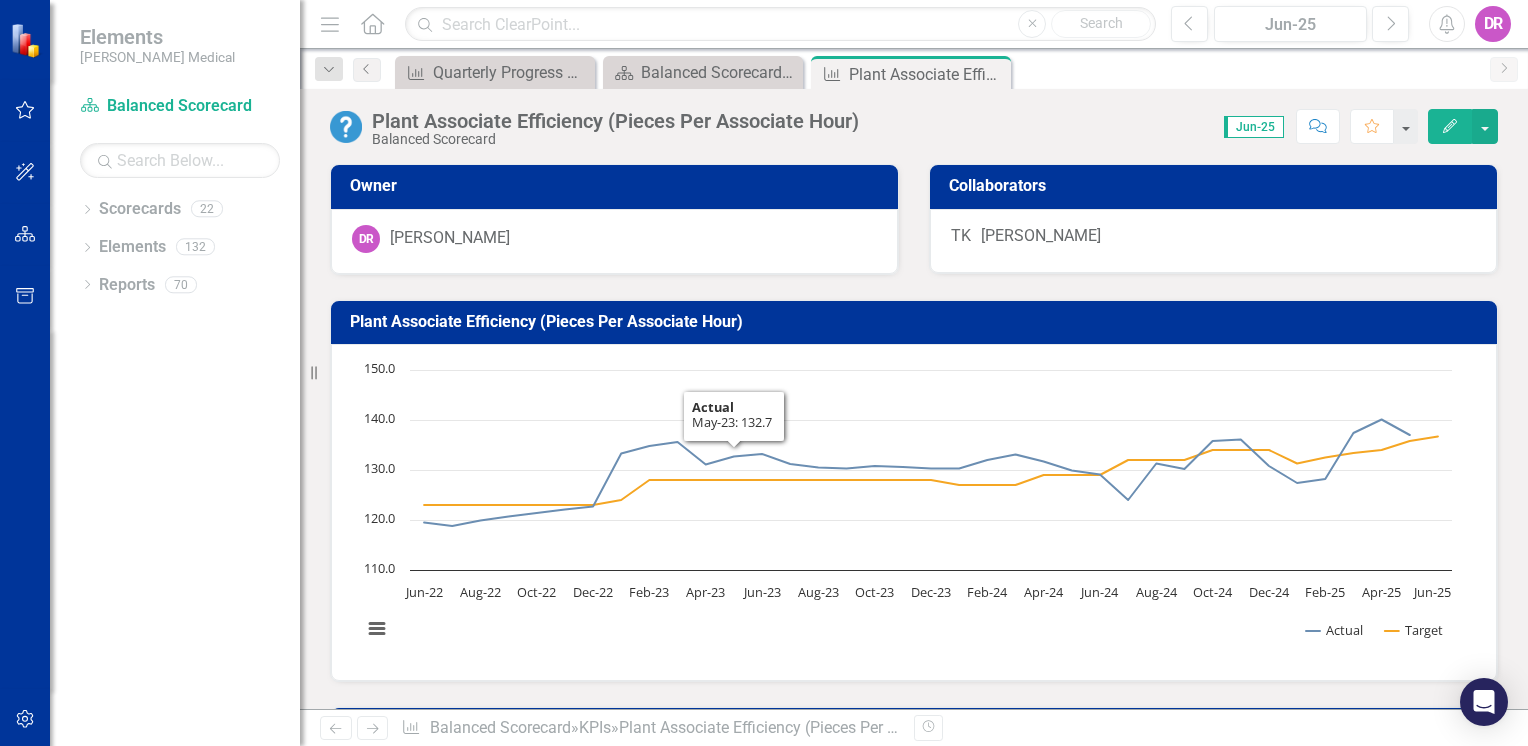 scroll, scrollTop: 600, scrollLeft: 0, axis: vertical 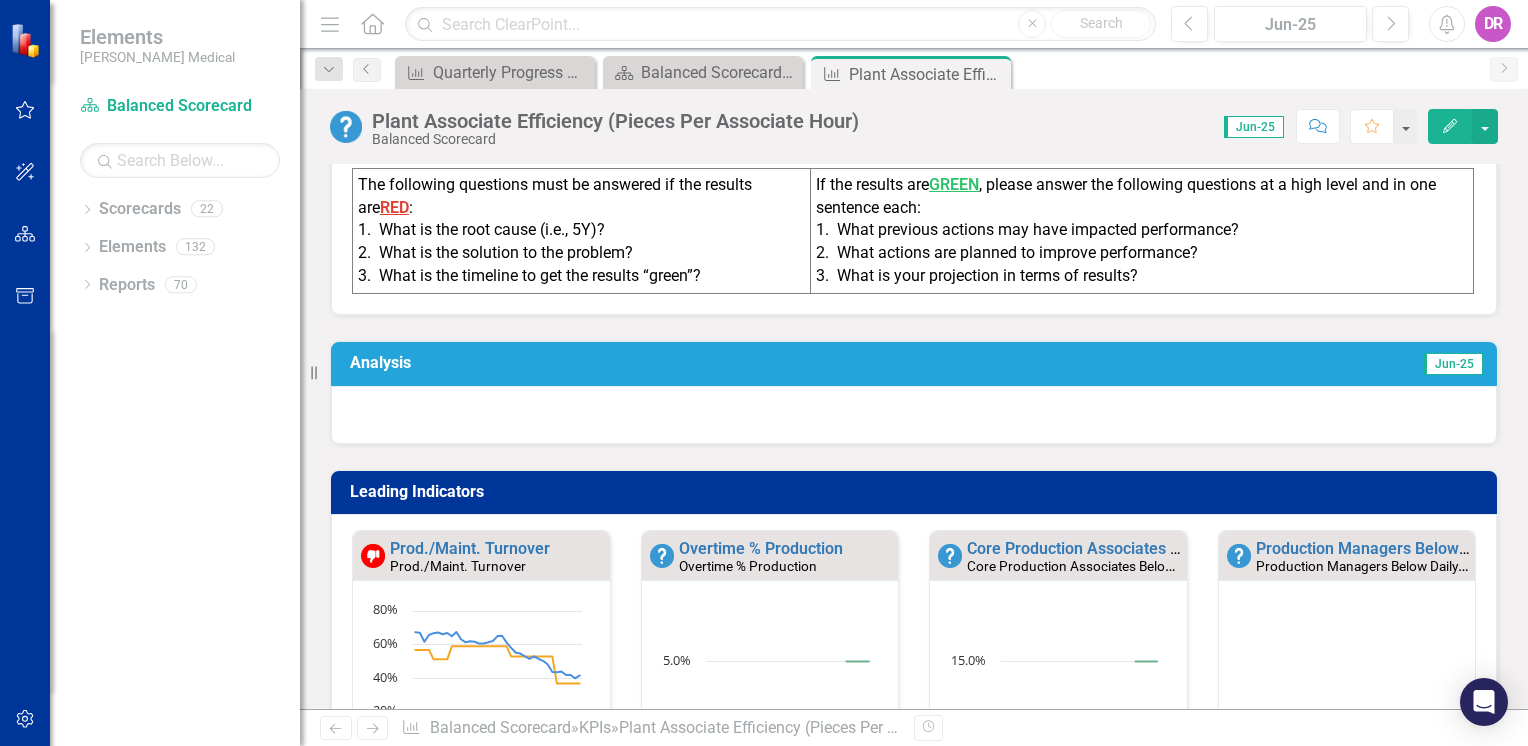 click on "Analysis" at bounding box center [631, 363] 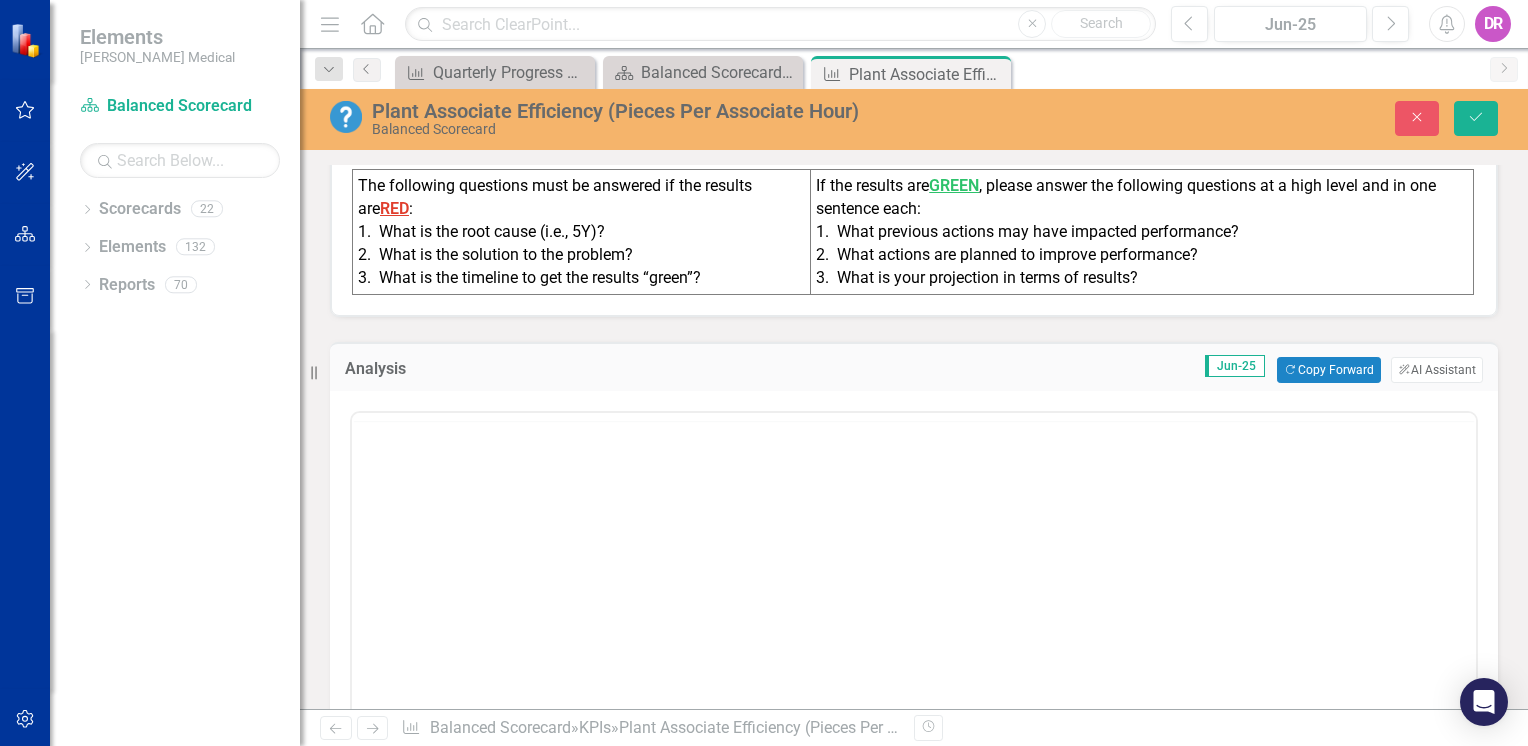 scroll, scrollTop: 0, scrollLeft: 0, axis: both 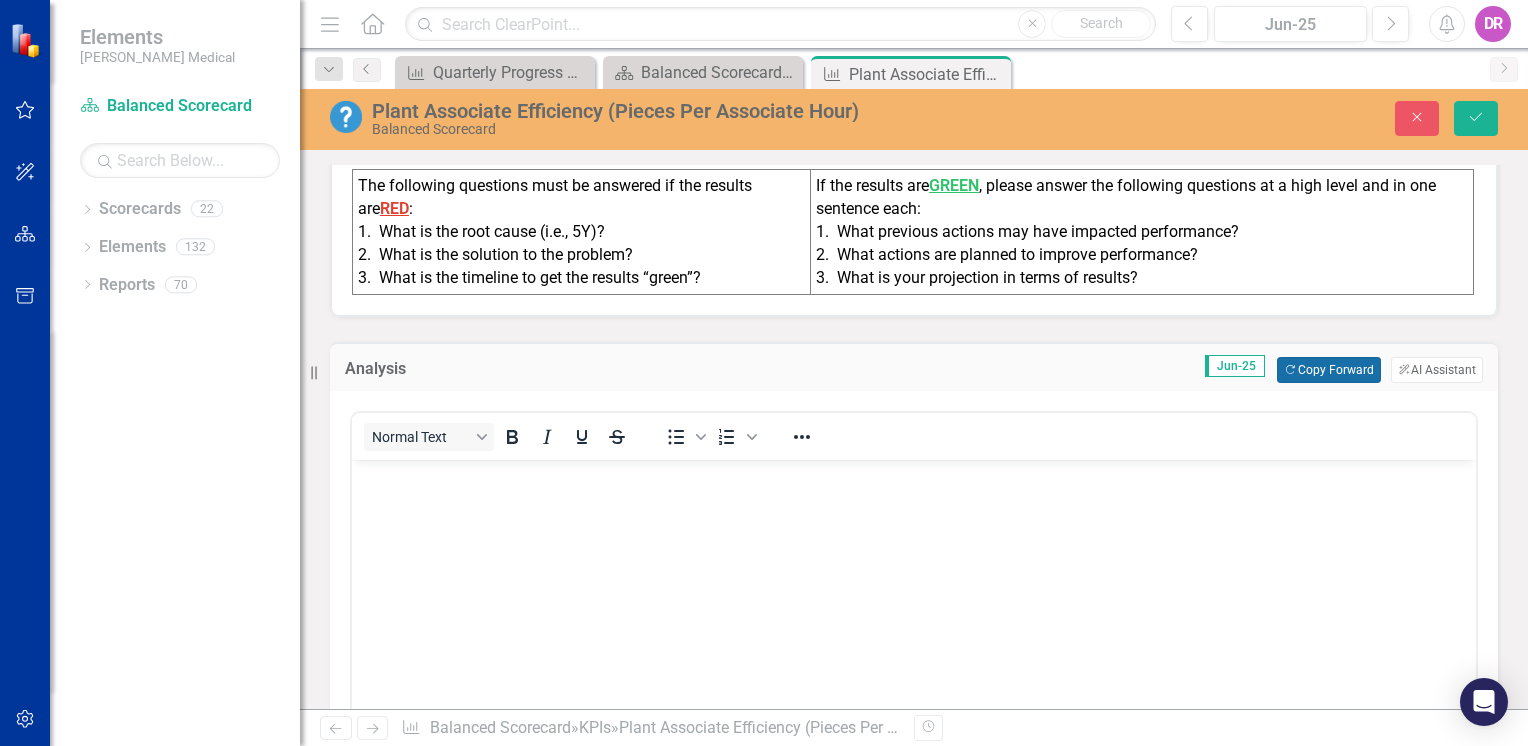 click on "Copy Forward" 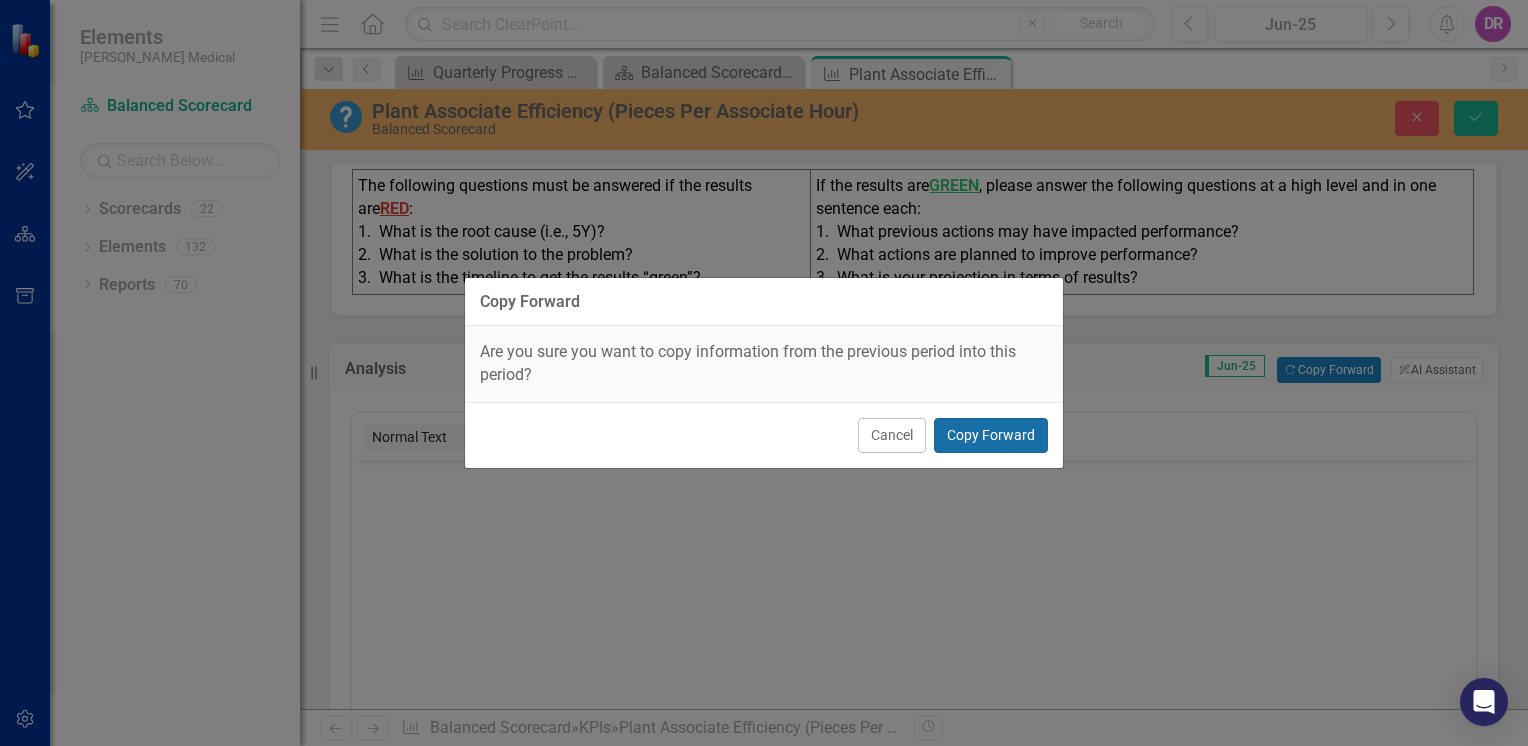 click on "Copy Forward" at bounding box center (991, 435) 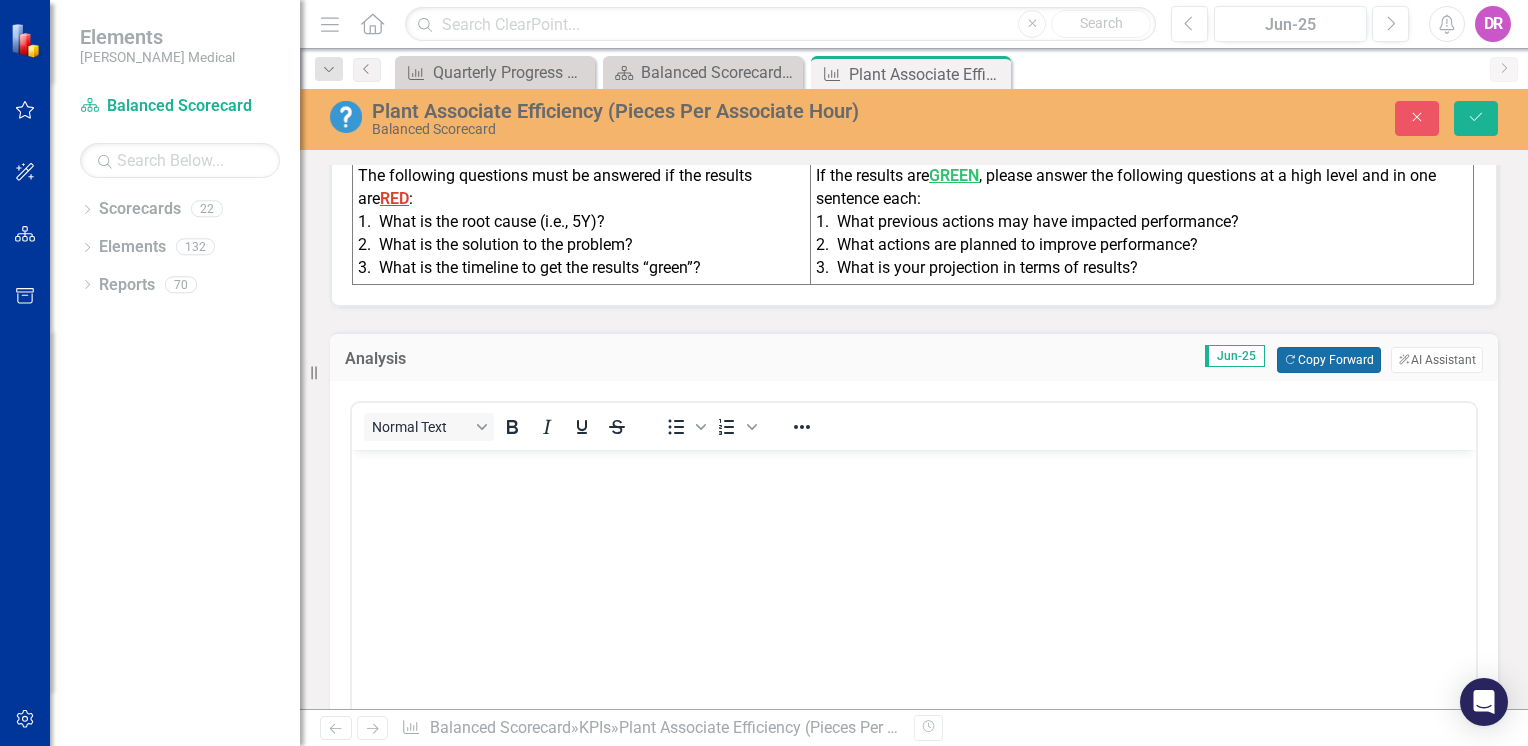 scroll, scrollTop: 600, scrollLeft: 0, axis: vertical 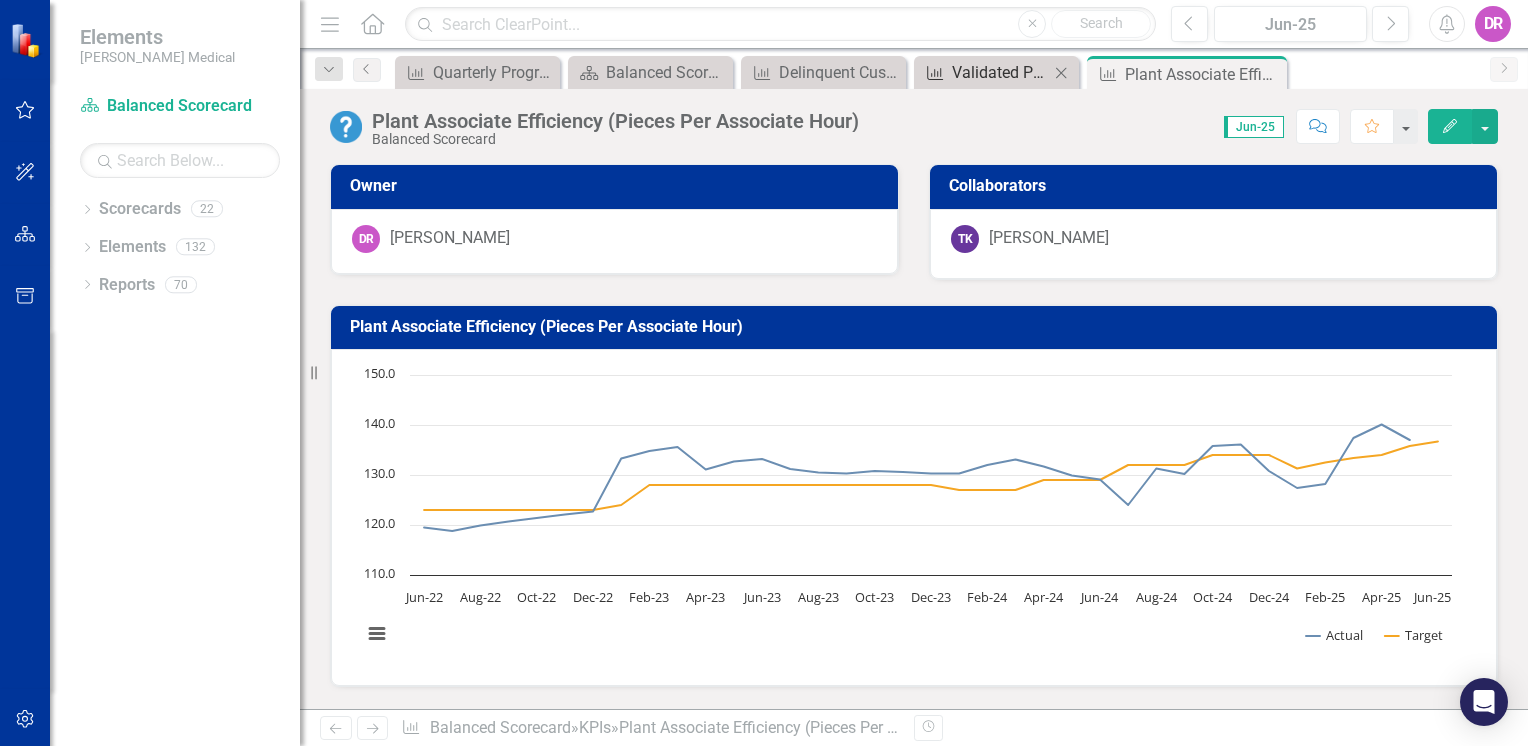 click on "Validated Project Savings (YTD)" at bounding box center [1000, 72] 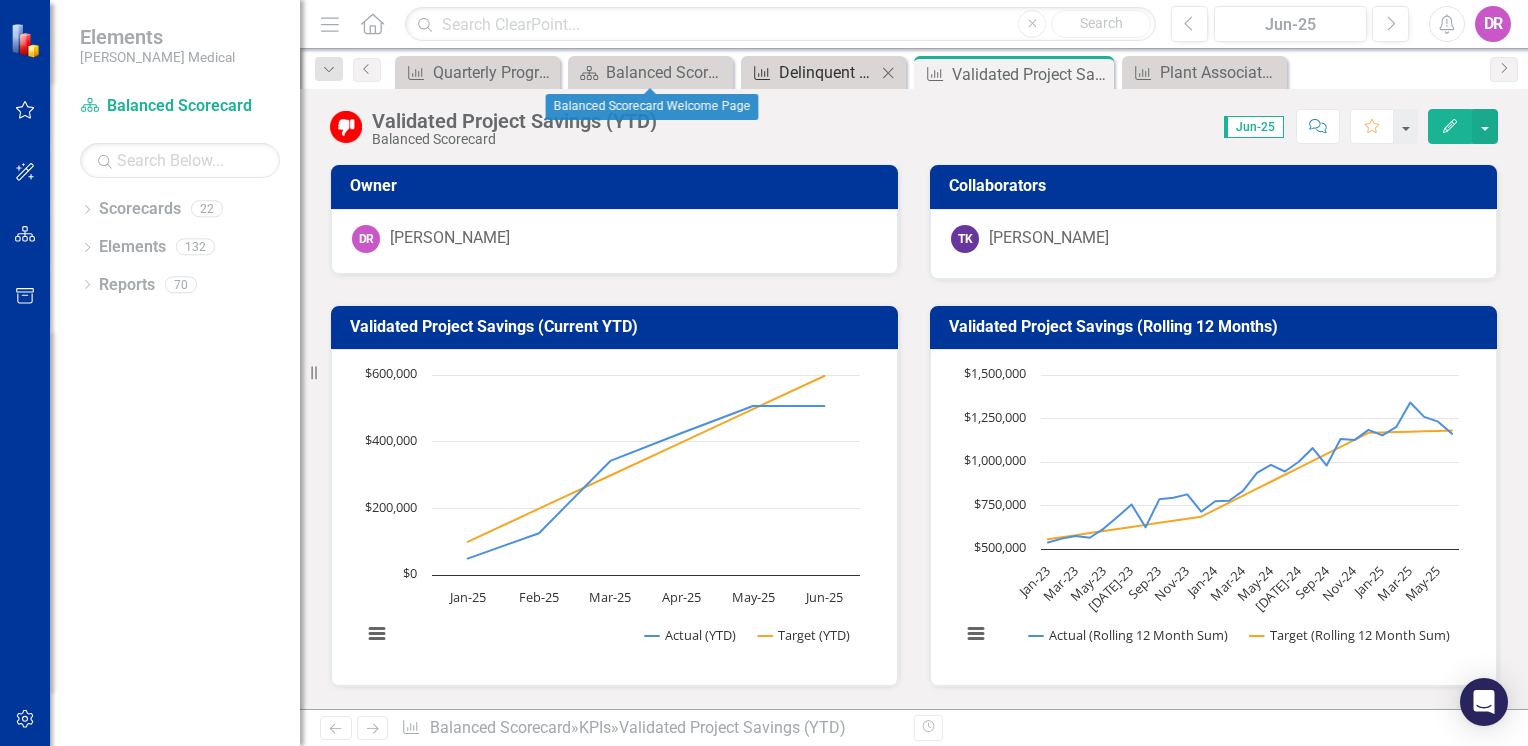 click on "Delinquent Customer Service Requests" at bounding box center [827, 72] 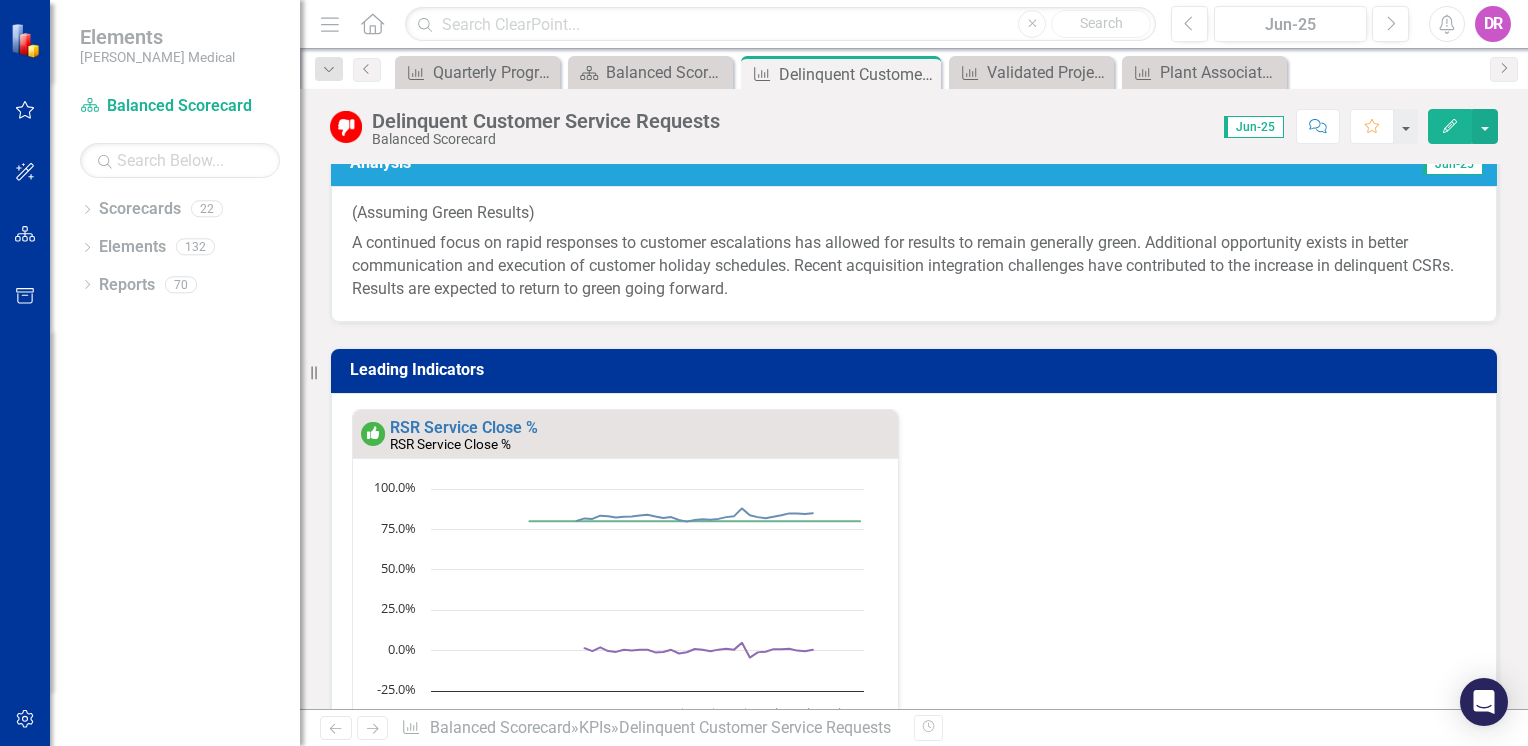 scroll, scrollTop: 500, scrollLeft: 0, axis: vertical 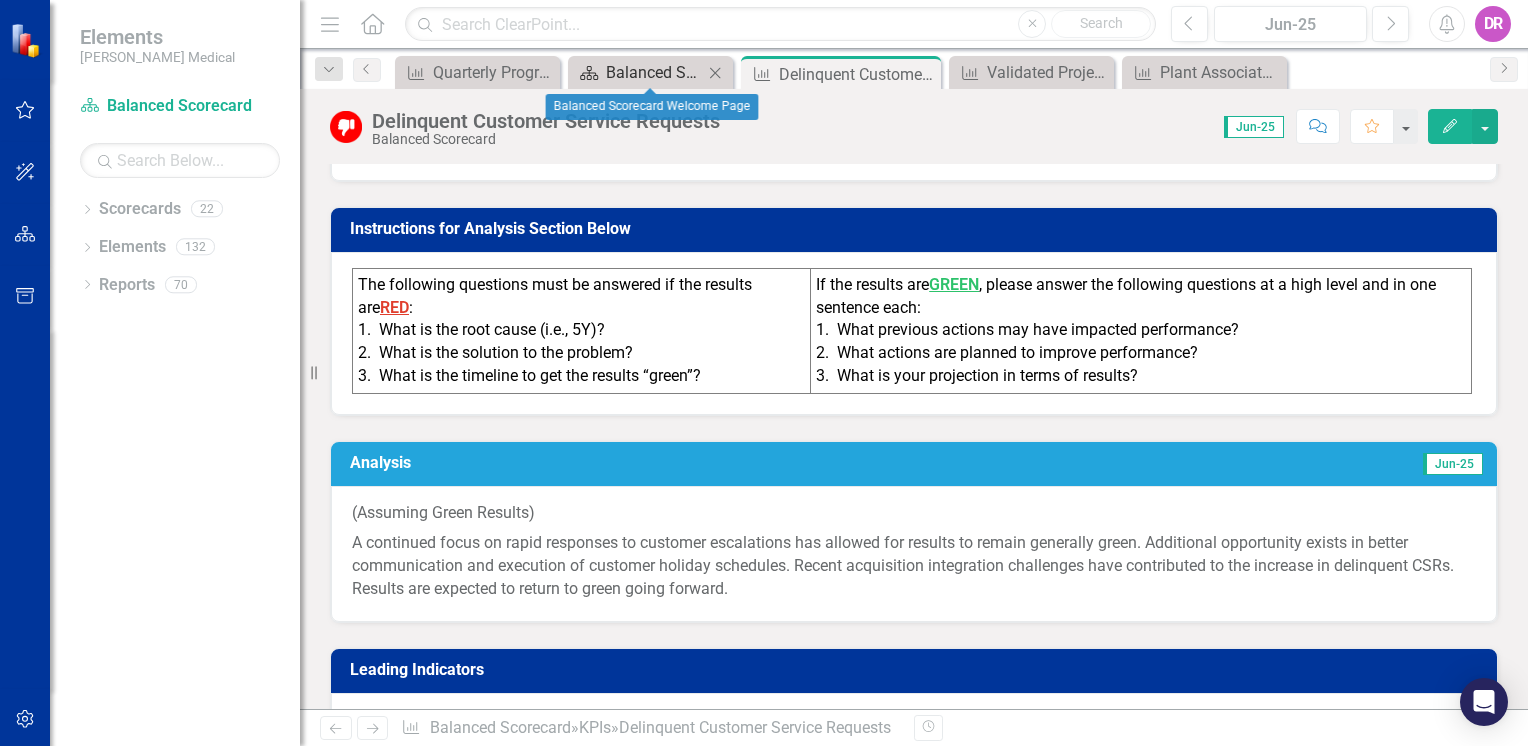 click on "Balanced Scorecard Welcome Page" at bounding box center [654, 72] 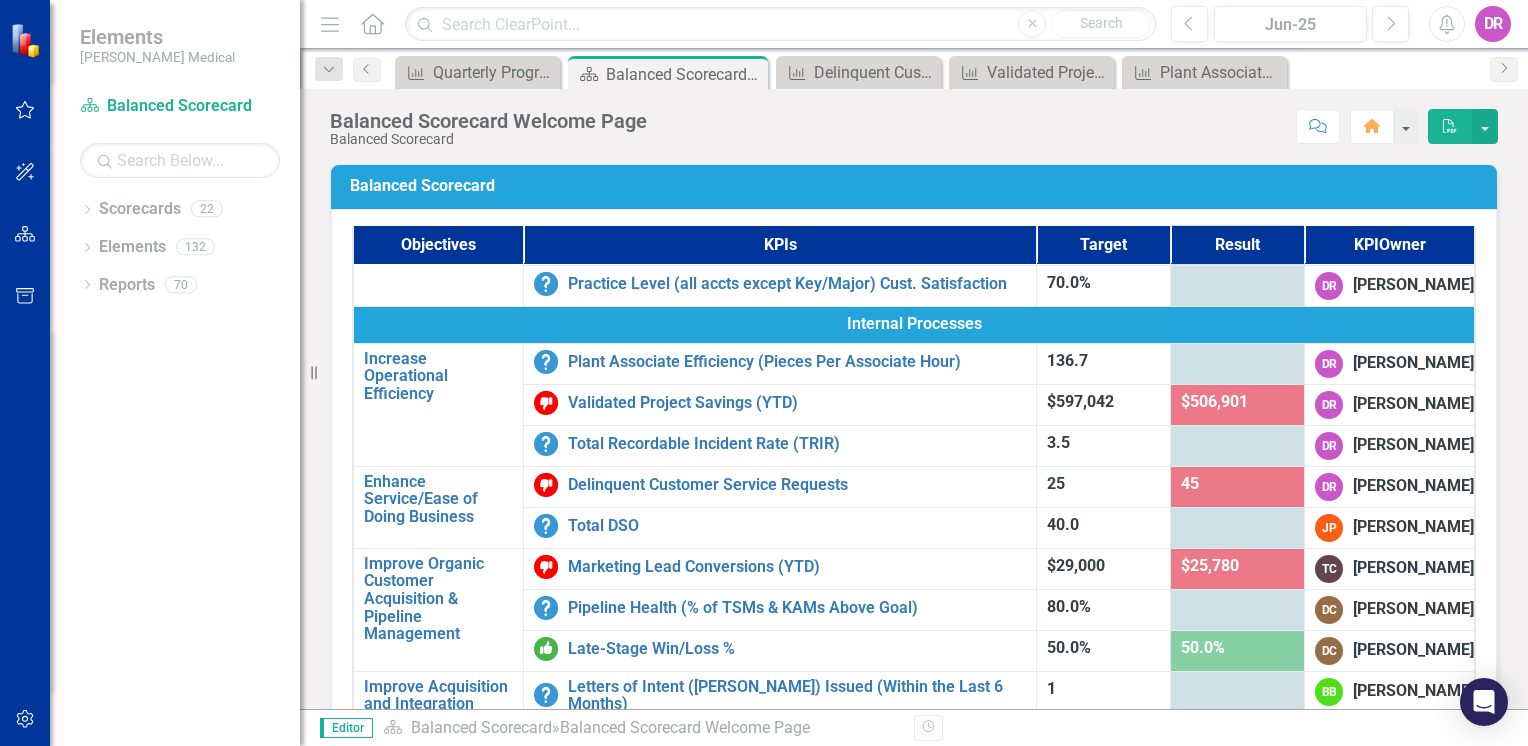 scroll, scrollTop: 442, scrollLeft: 0, axis: vertical 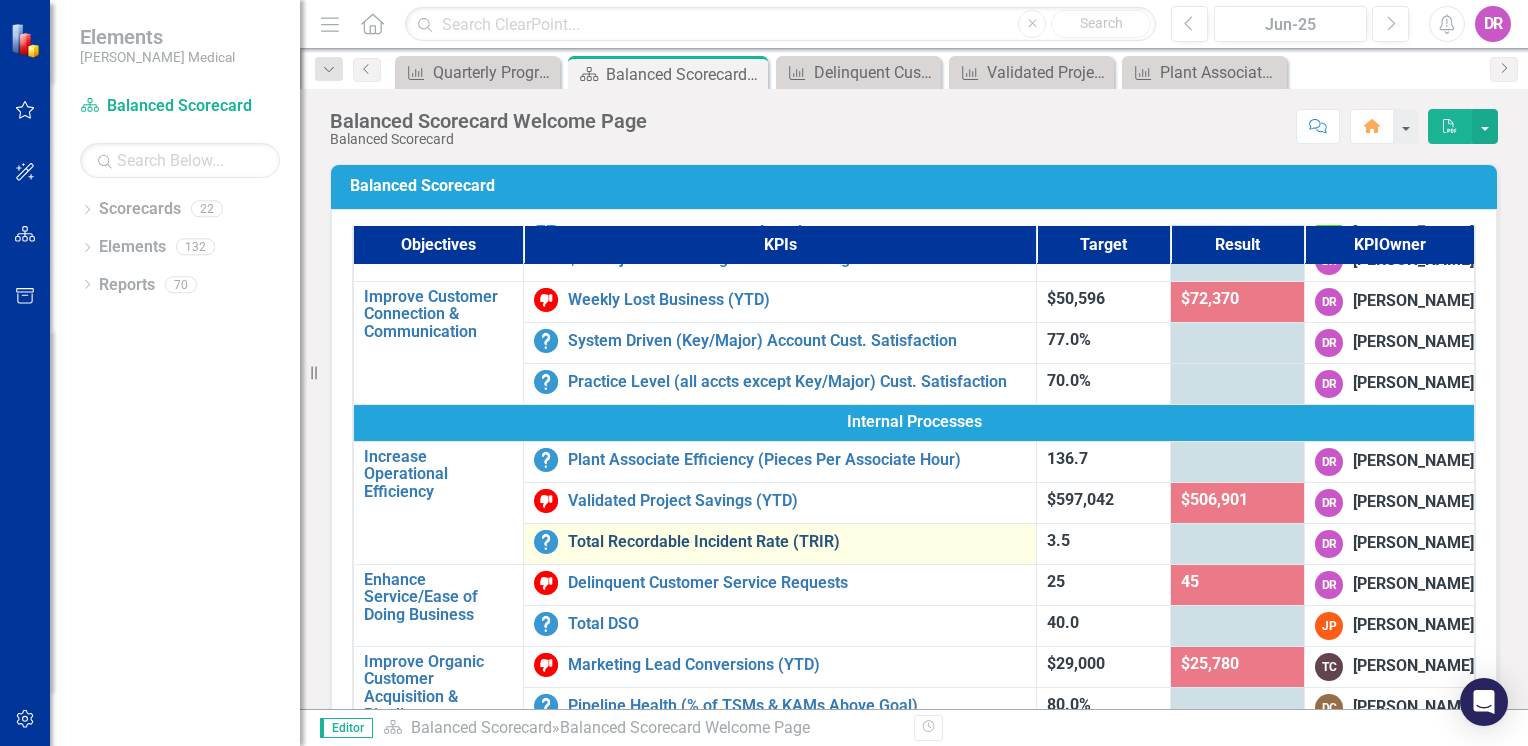 click on "Total Recordable Incident Rate (TRIR)" at bounding box center [797, 542] 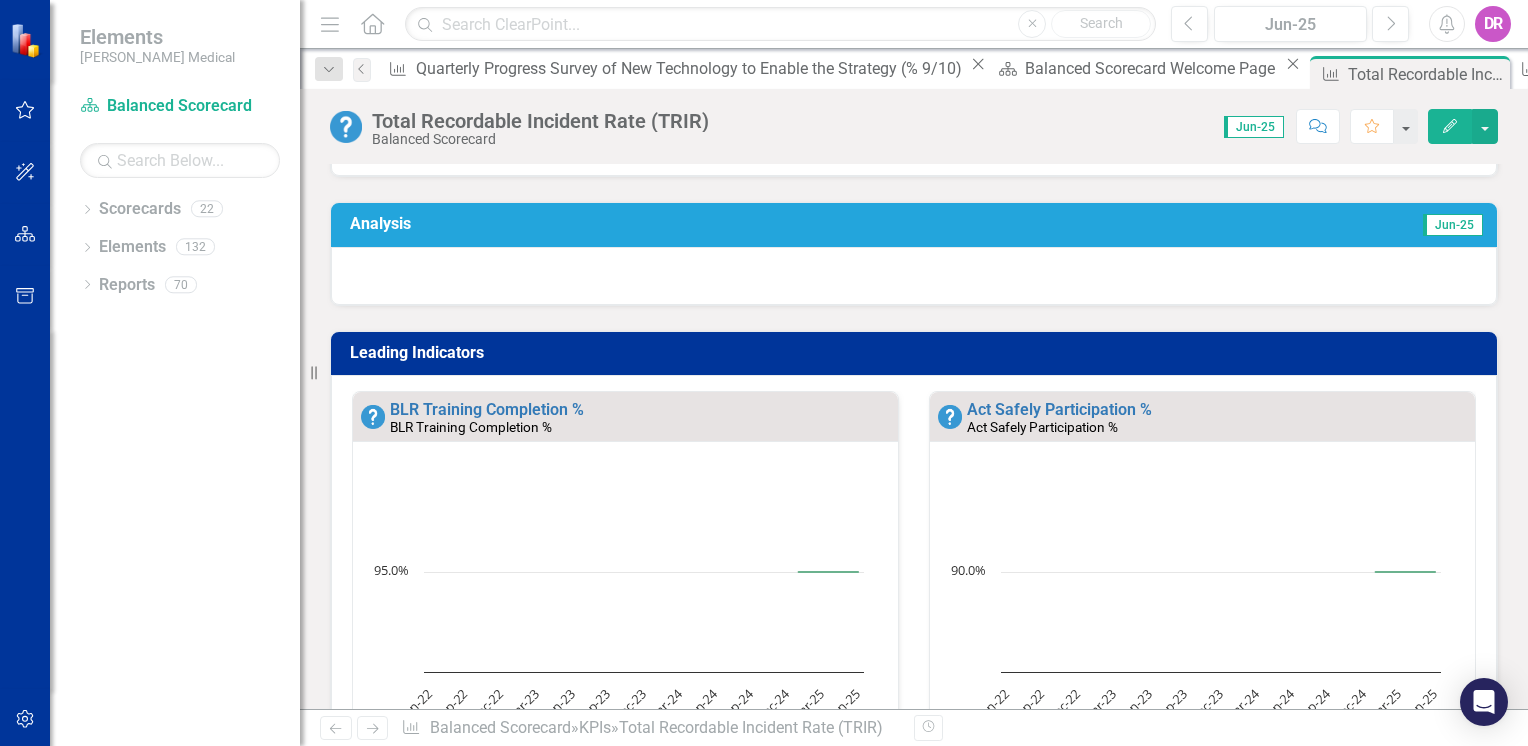 scroll, scrollTop: 1000, scrollLeft: 0, axis: vertical 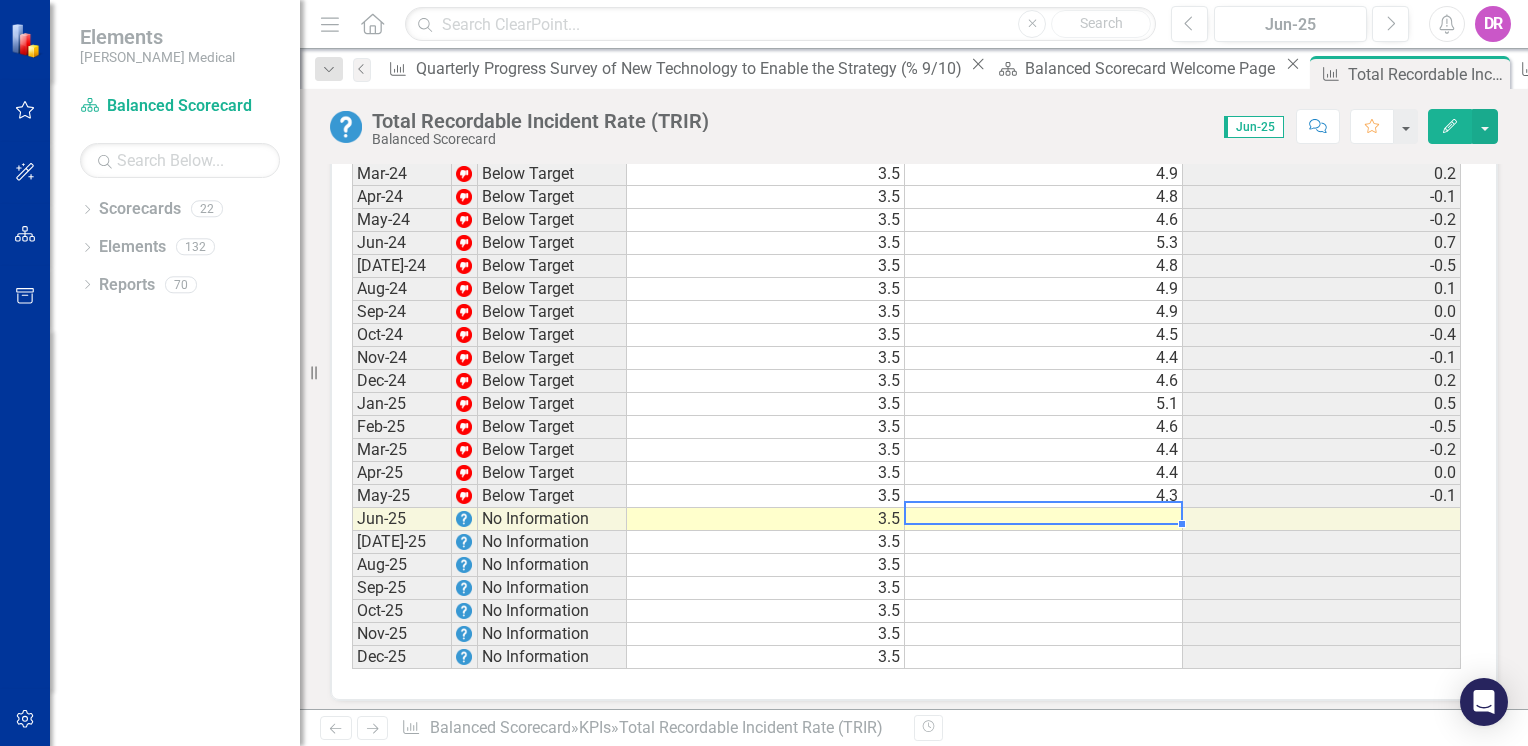 click at bounding box center [1044, 519] 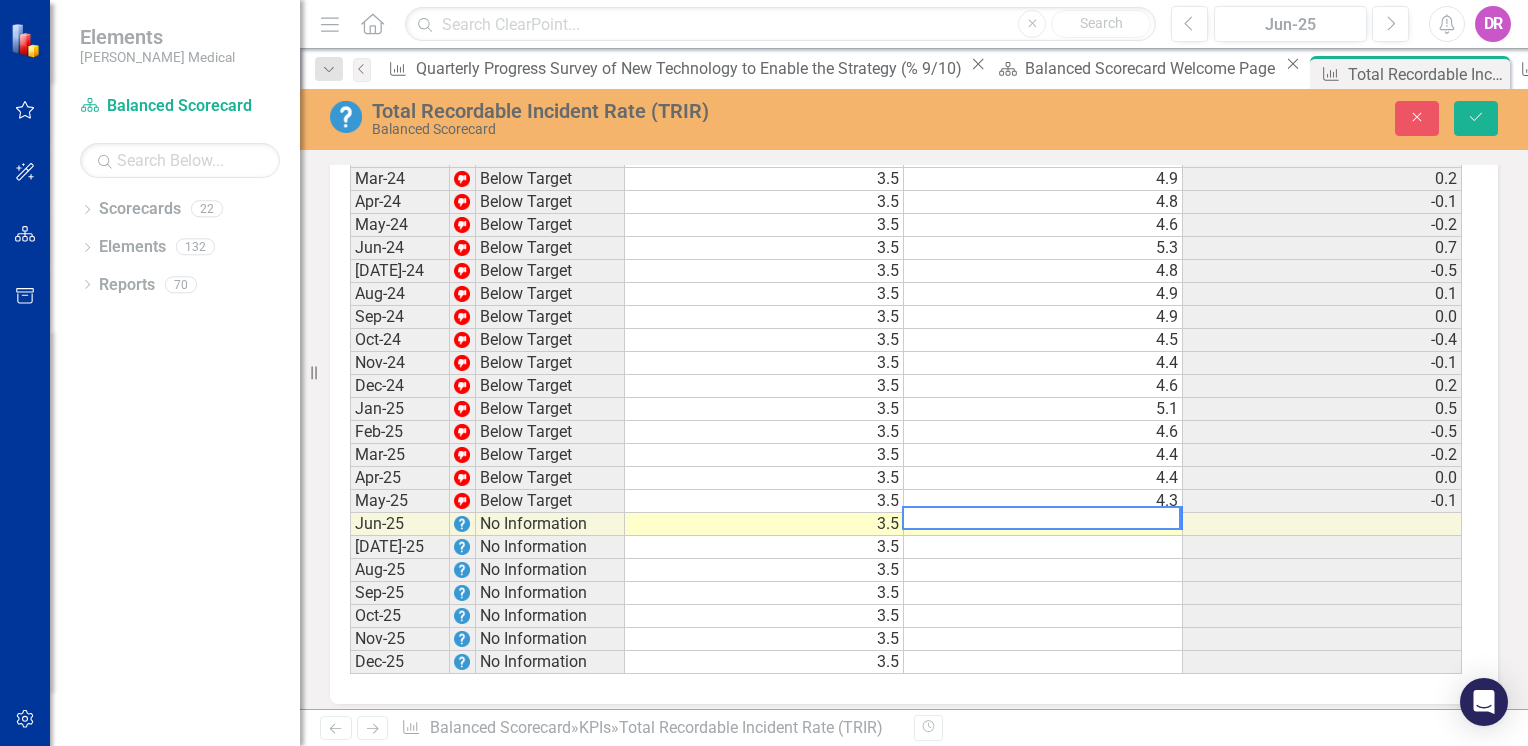 scroll, scrollTop: 2785, scrollLeft: 0, axis: vertical 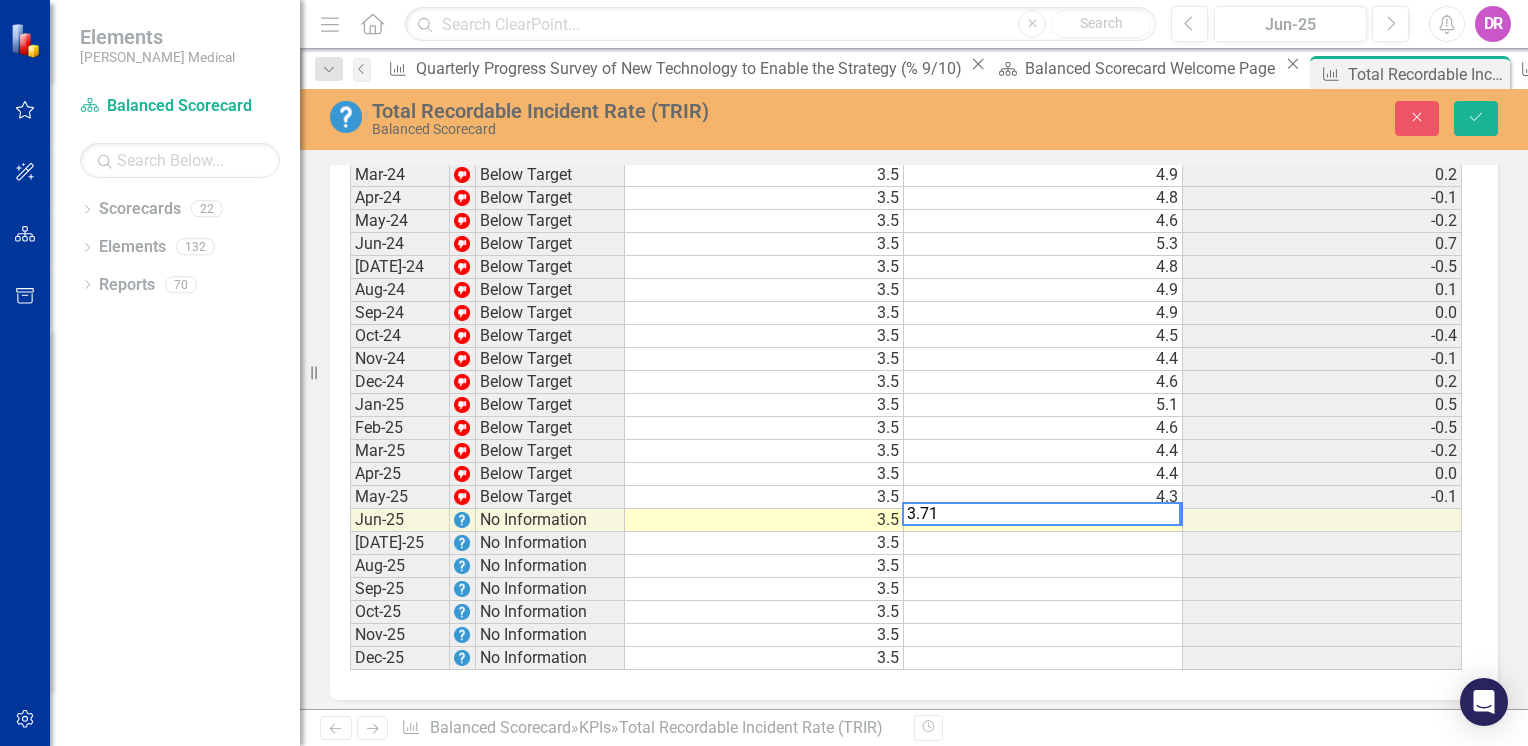 type on "3.71" 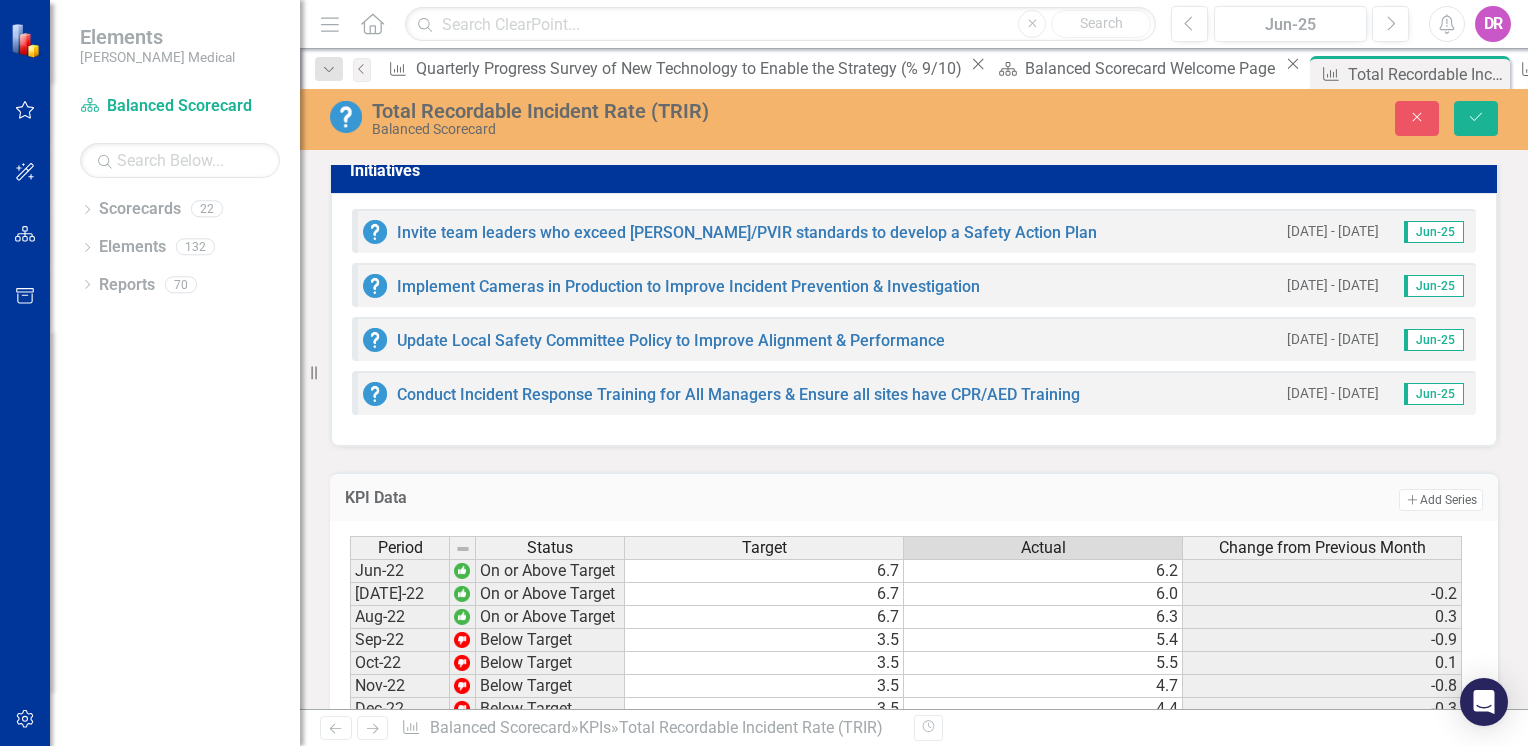 scroll, scrollTop: 1685, scrollLeft: 0, axis: vertical 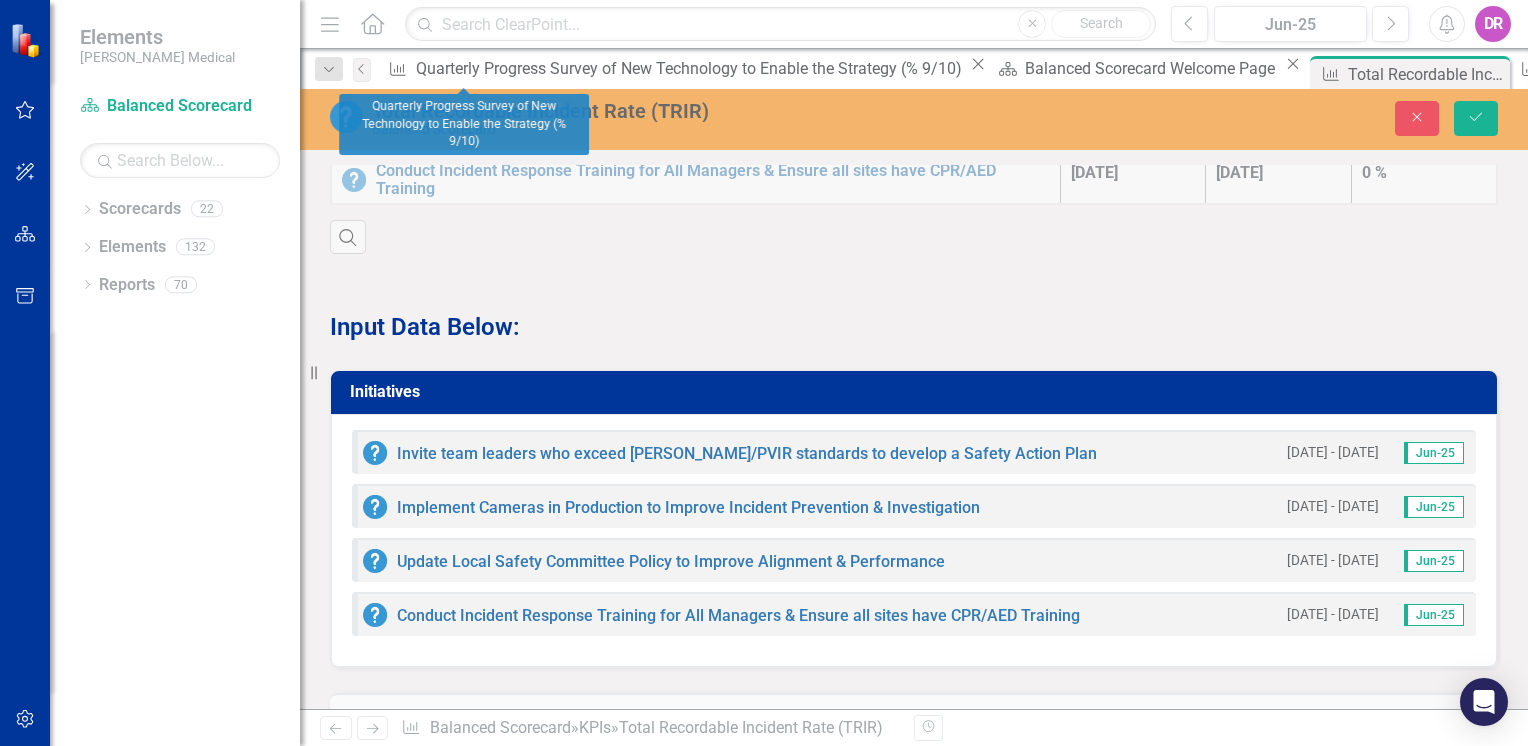 click on "Close" 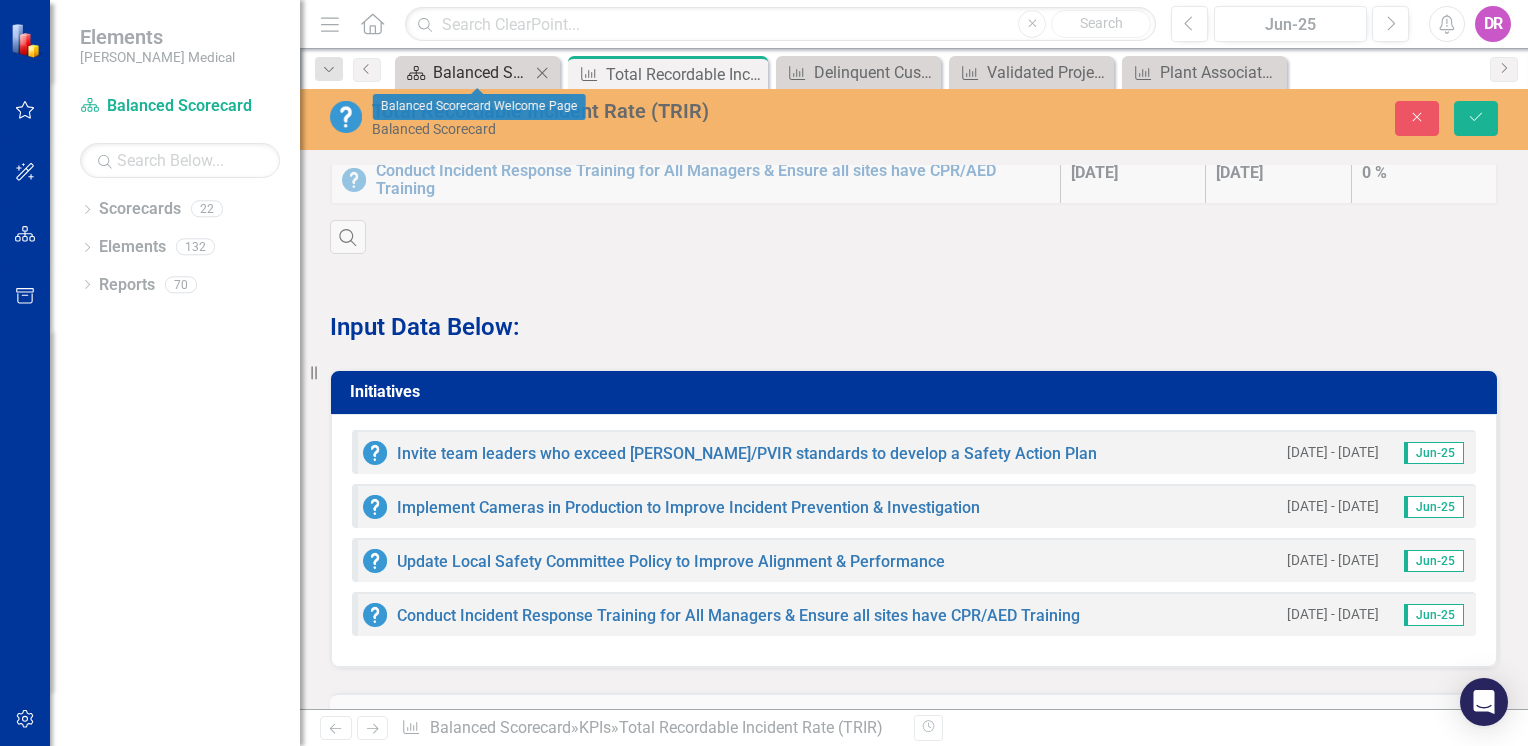 click on "Balanced Scorecard Welcome Page" at bounding box center [481, 72] 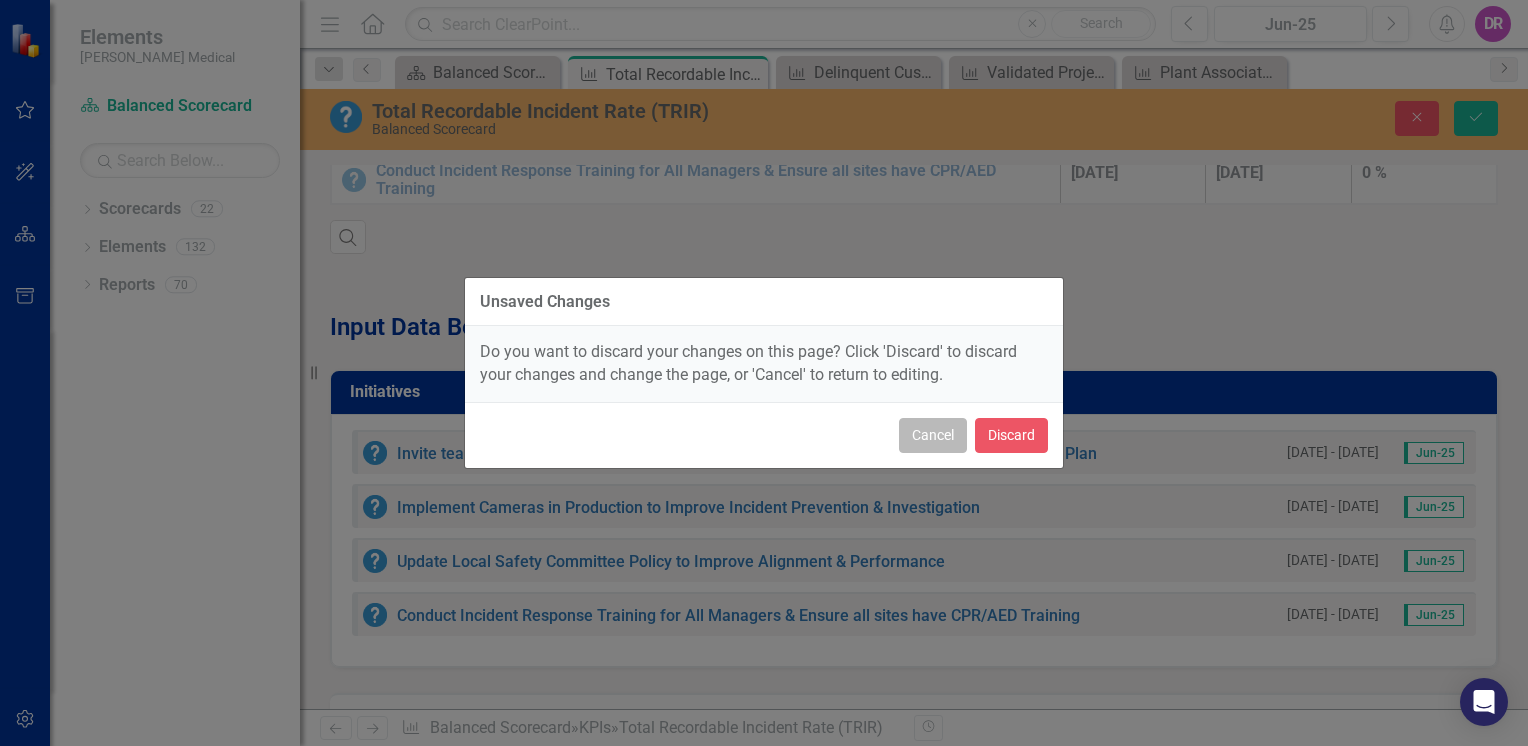 click on "Cancel" at bounding box center (933, 435) 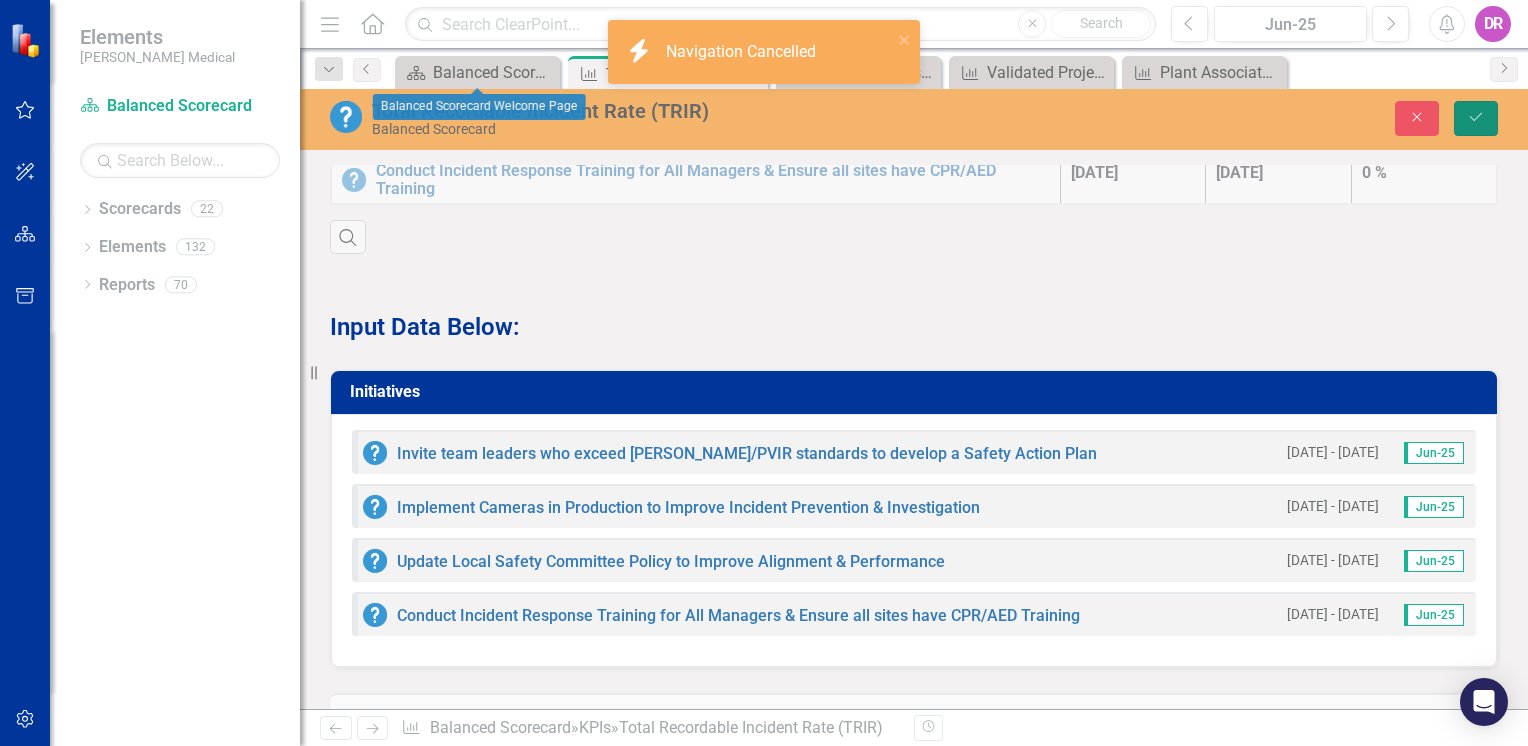 click on "Save" 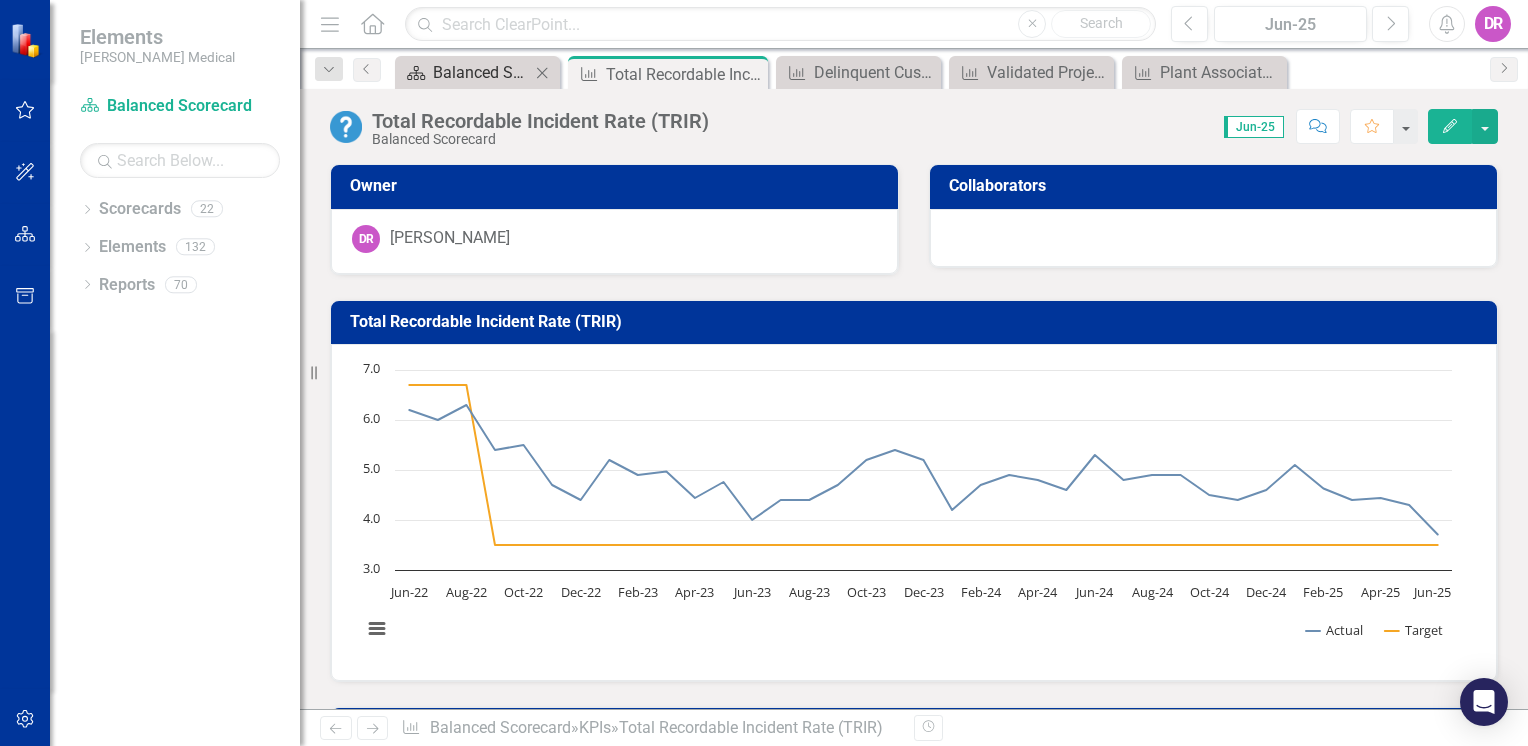 click on "Balanced Scorecard Welcome Page" at bounding box center (481, 72) 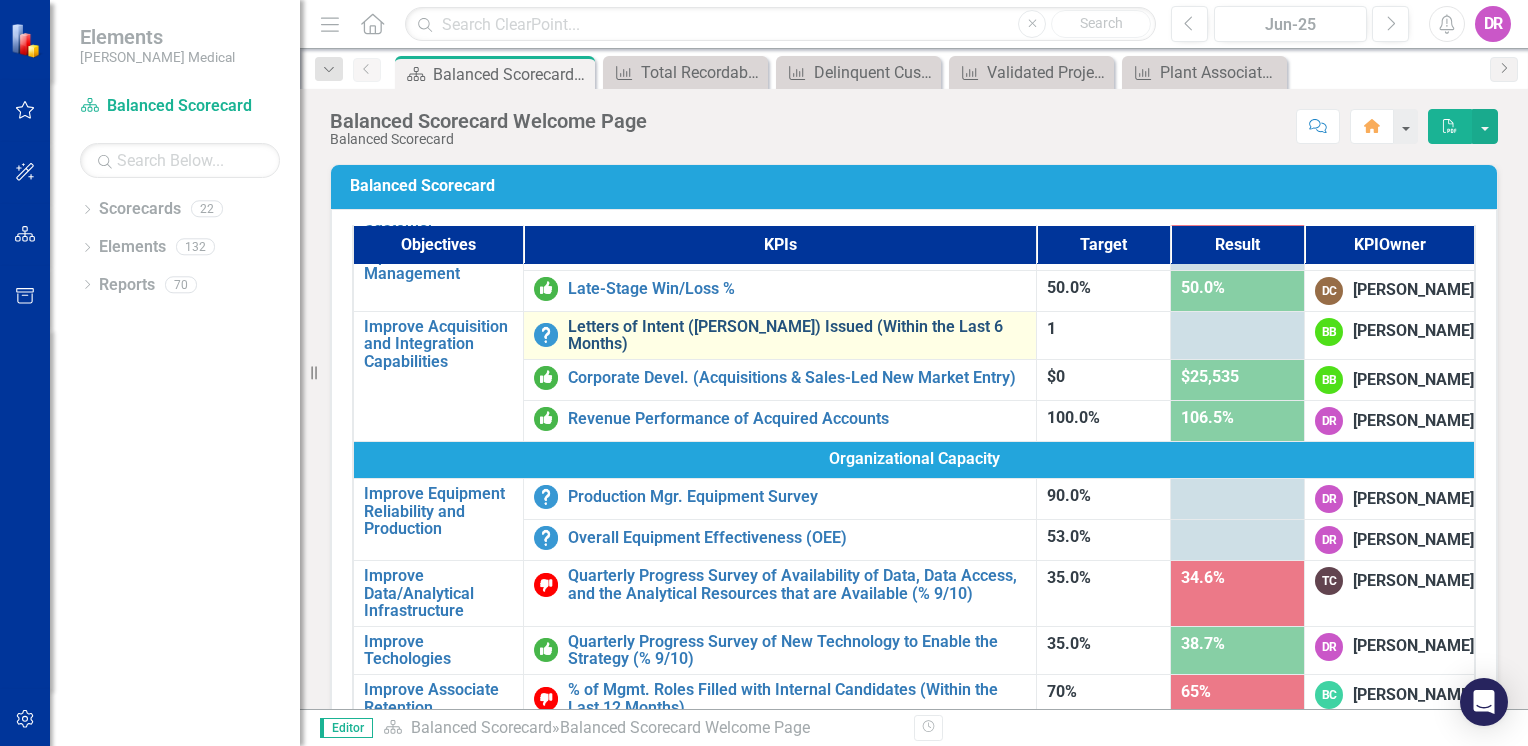 scroll, scrollTop: 700, scrollLeft: 0, axis: vertical 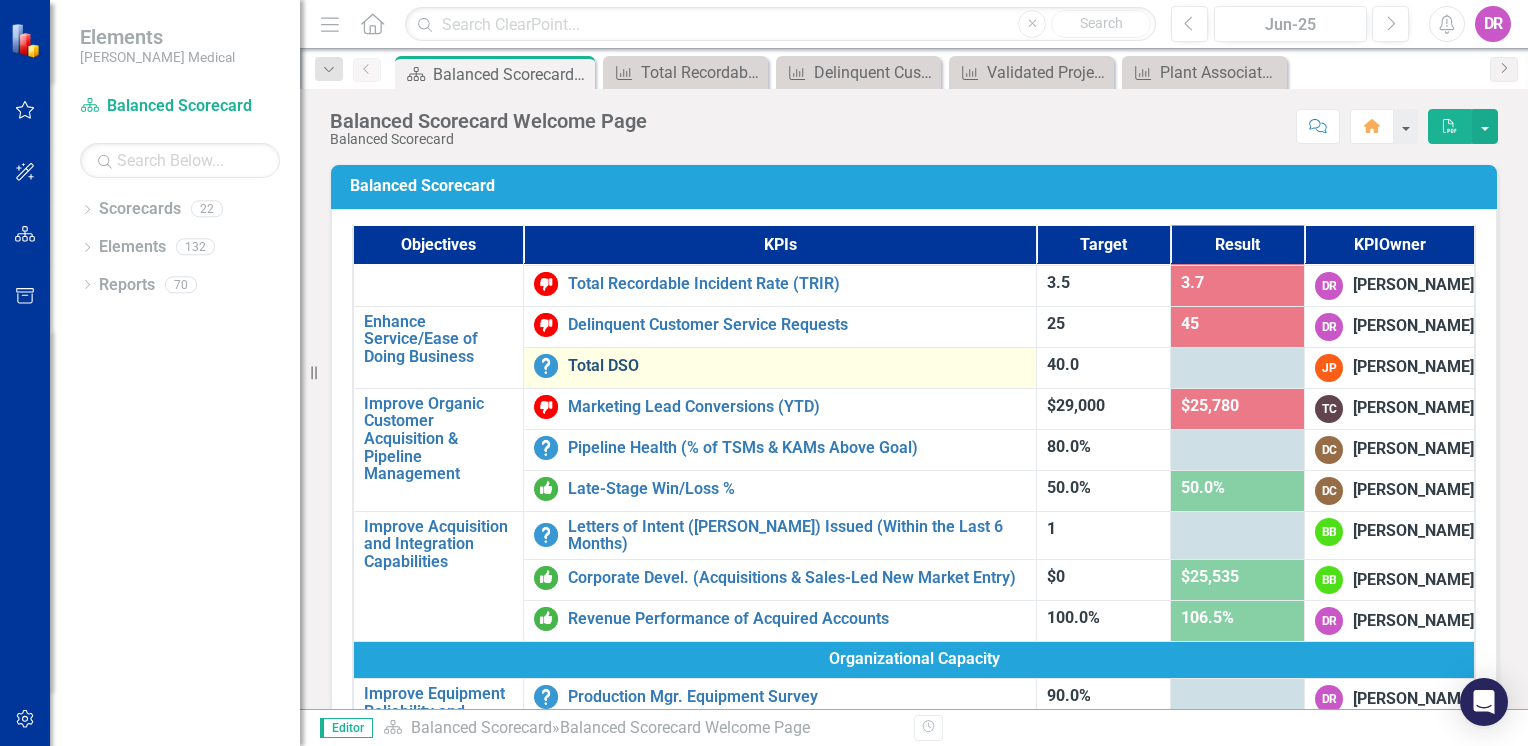 click on "Total DSO" at bounding box center [797, 366] 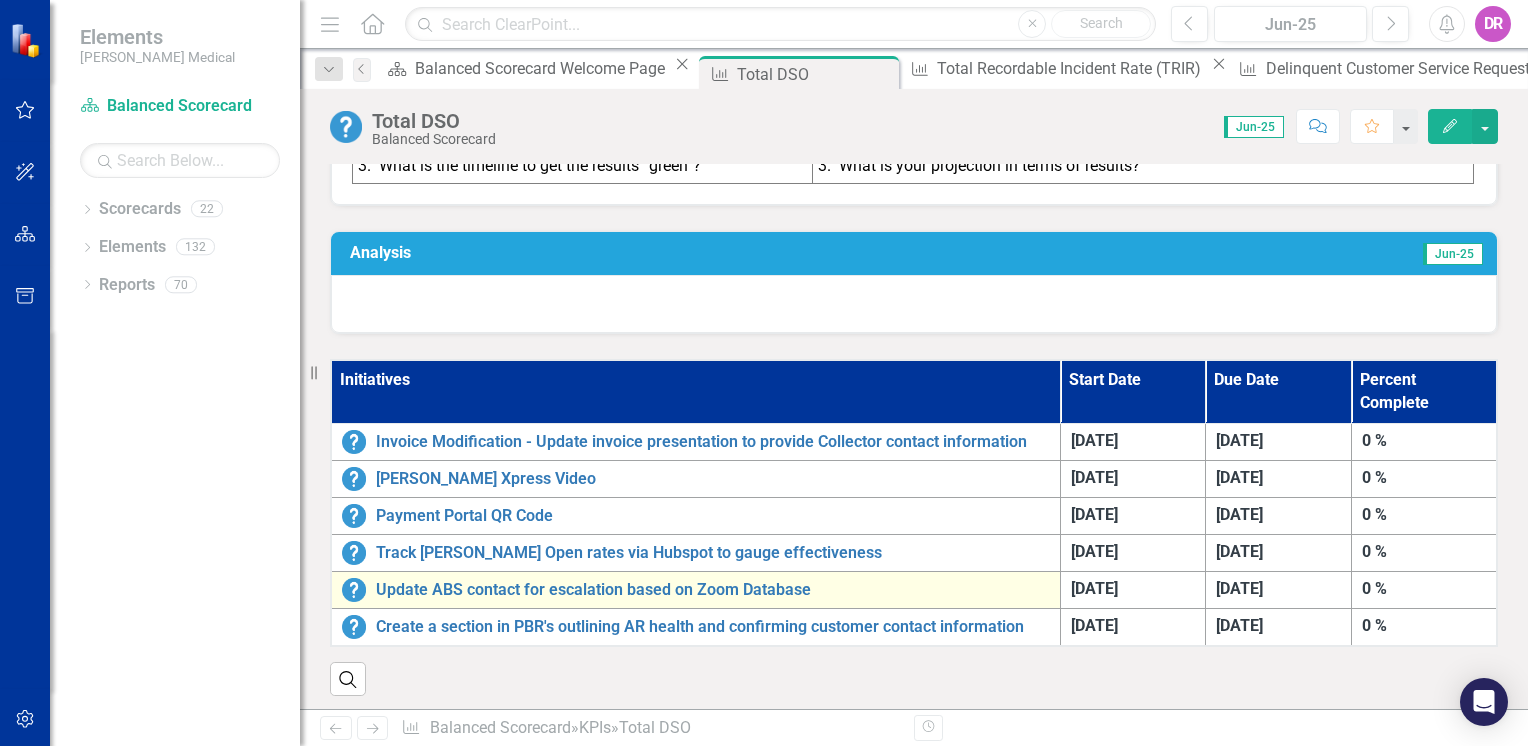 scroll, scrollTop: 900, scrollLeft: 0, axis: vertical 